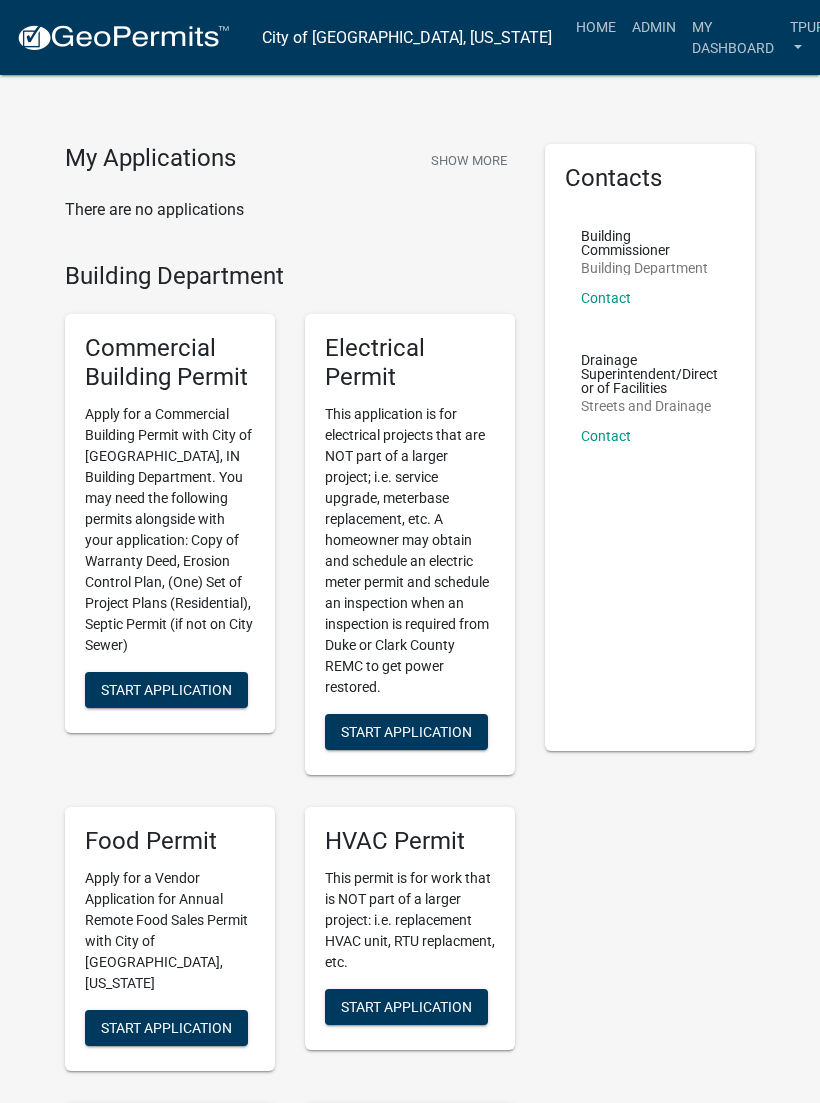 scroll, scrollTop: 0, scrollLeft: 0, axis: both 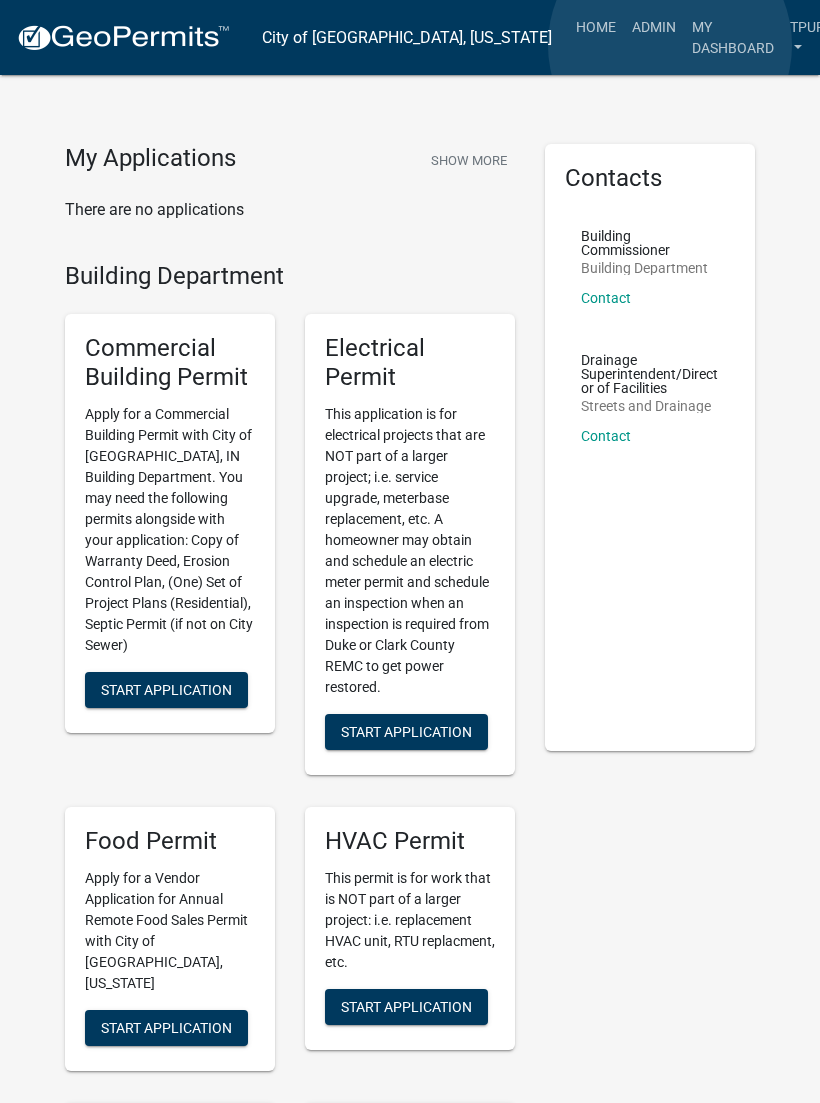 click on "My Dashboard" at bounding box center (733, 37) 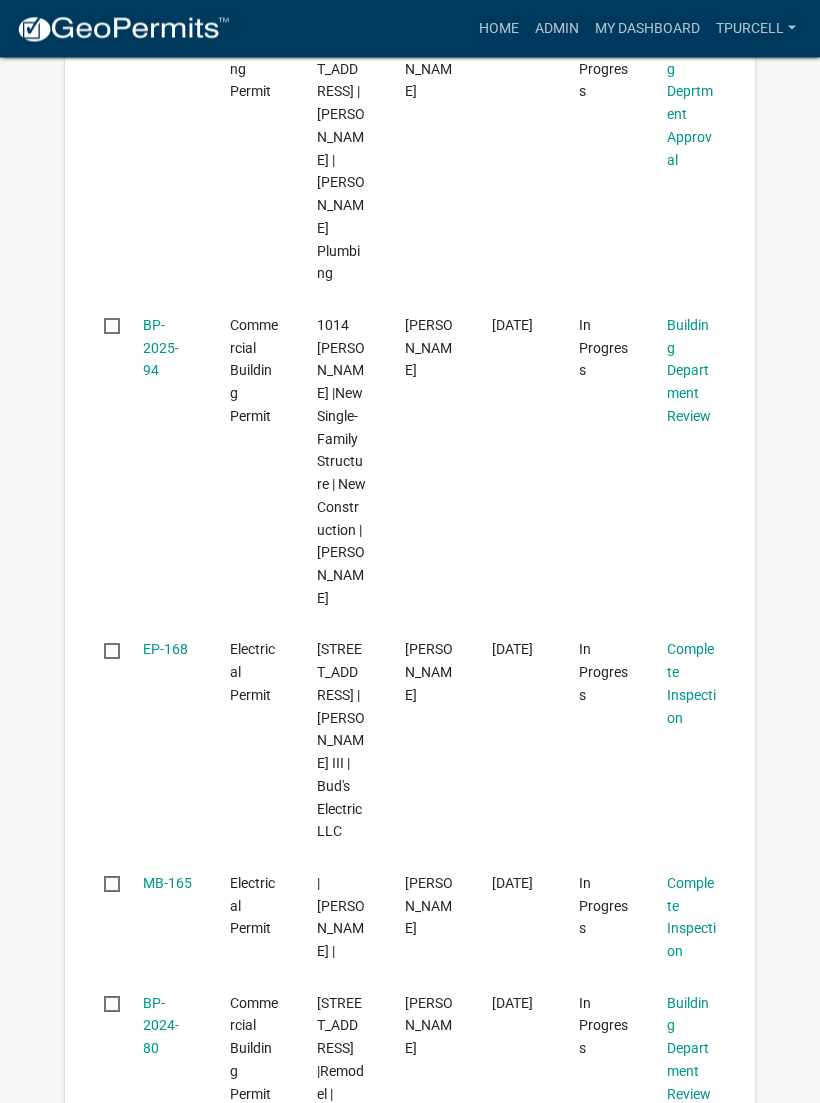 scroll, scrollTop: 991, scrollLeft: 0, axis: vertical 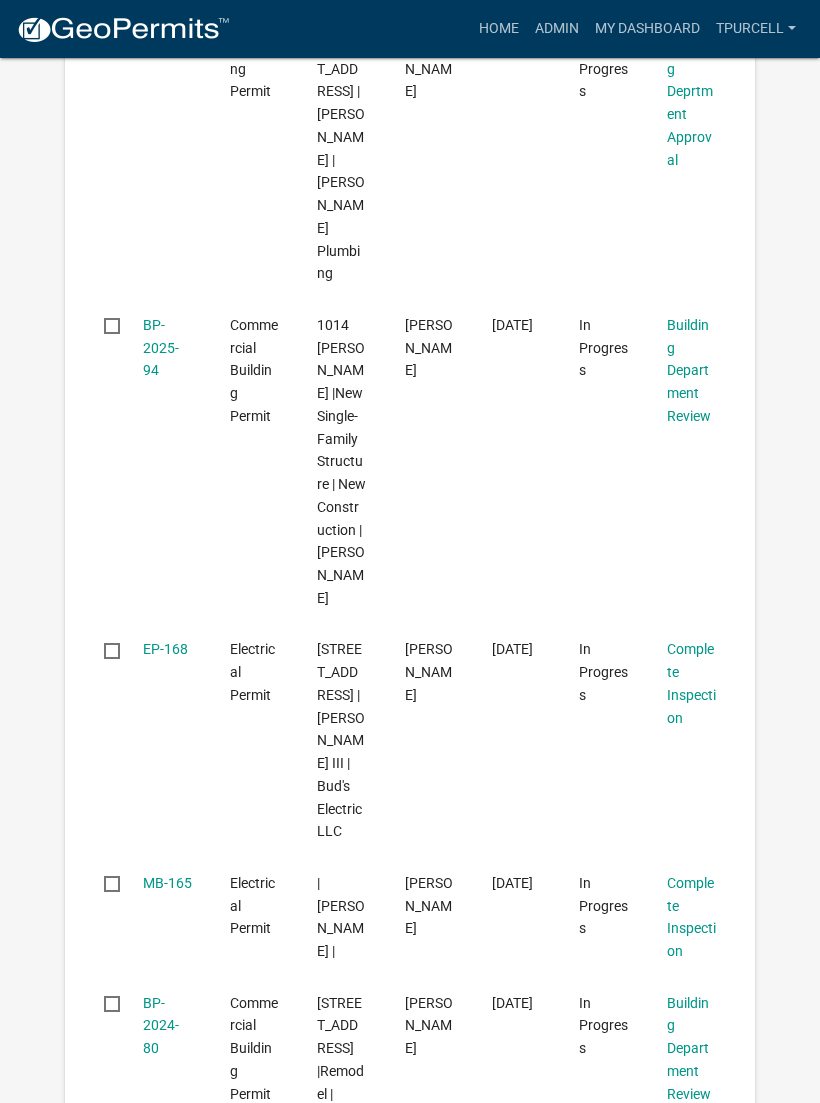 click on "EP-168" 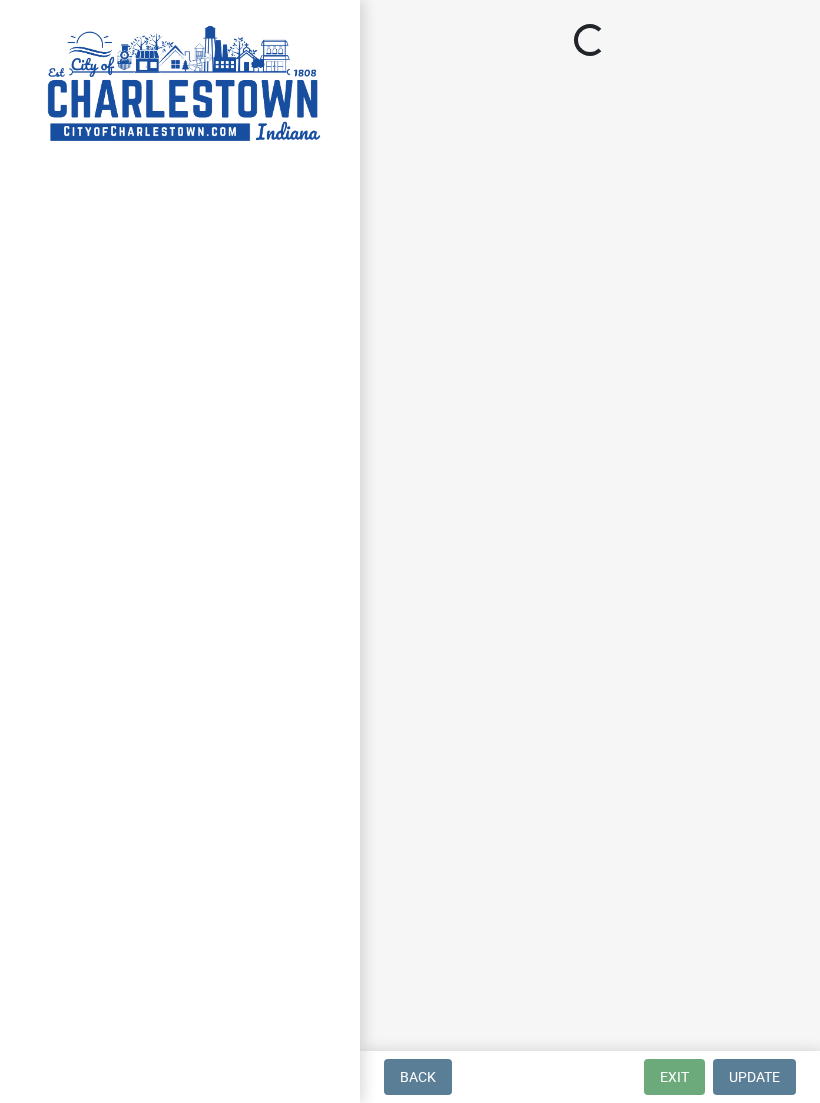 scroll, scrollTop: 0, scrollLeft: 0, axis: both 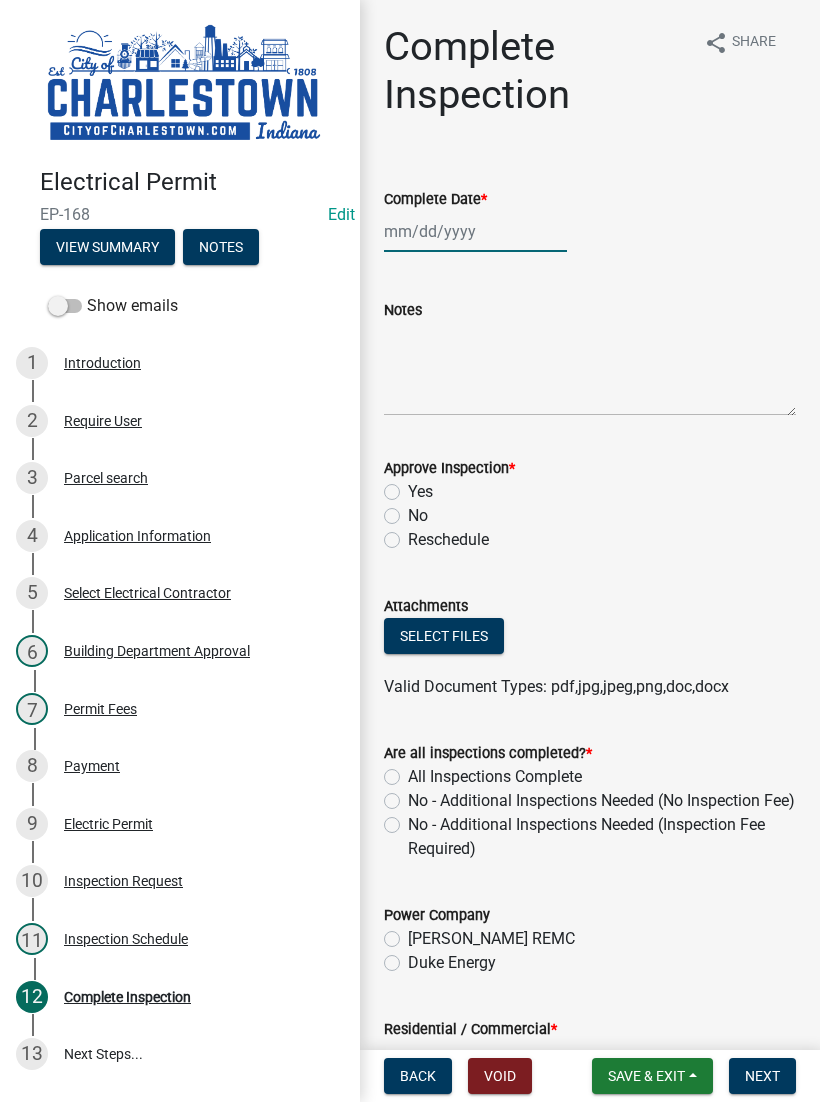 click 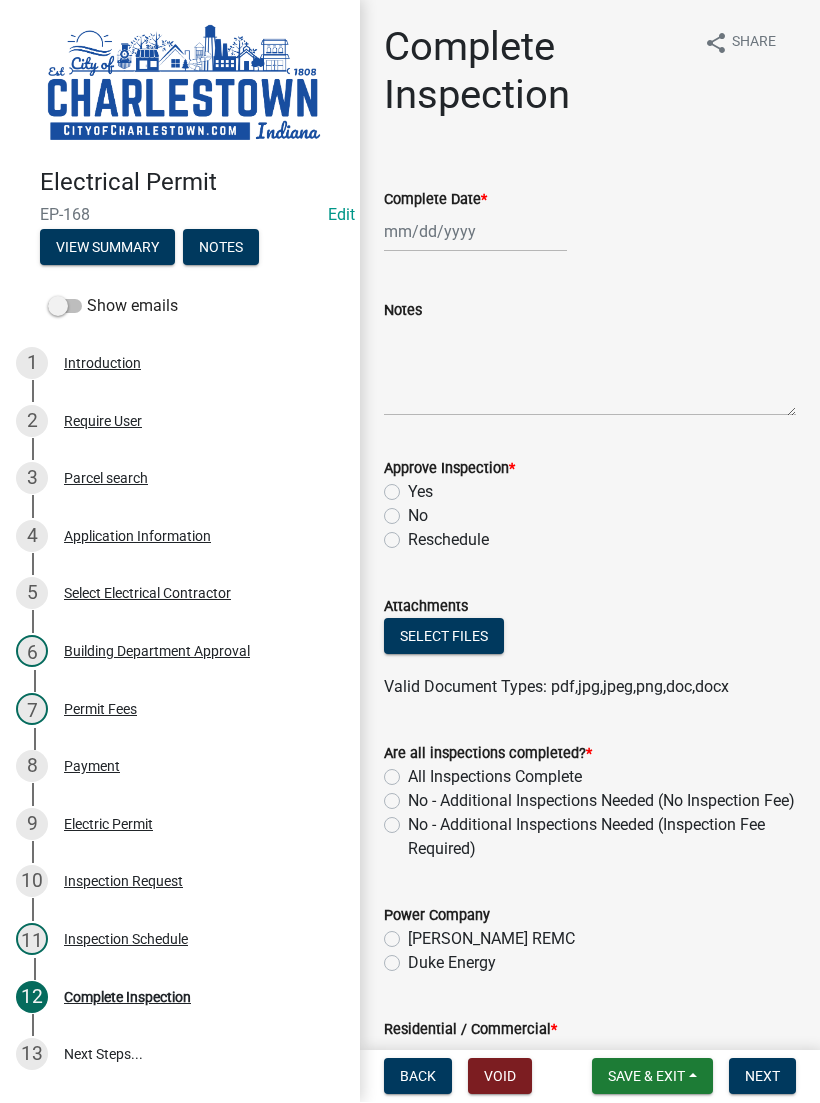 select on "7" 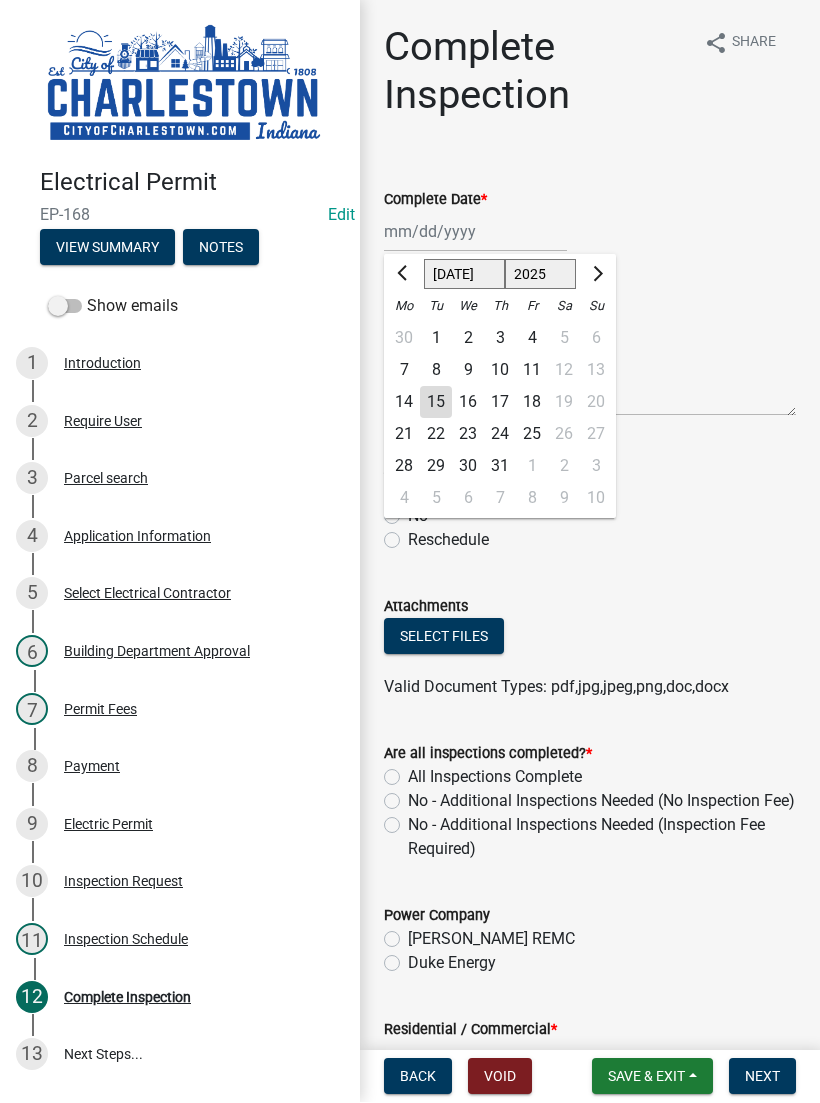 click on "15" 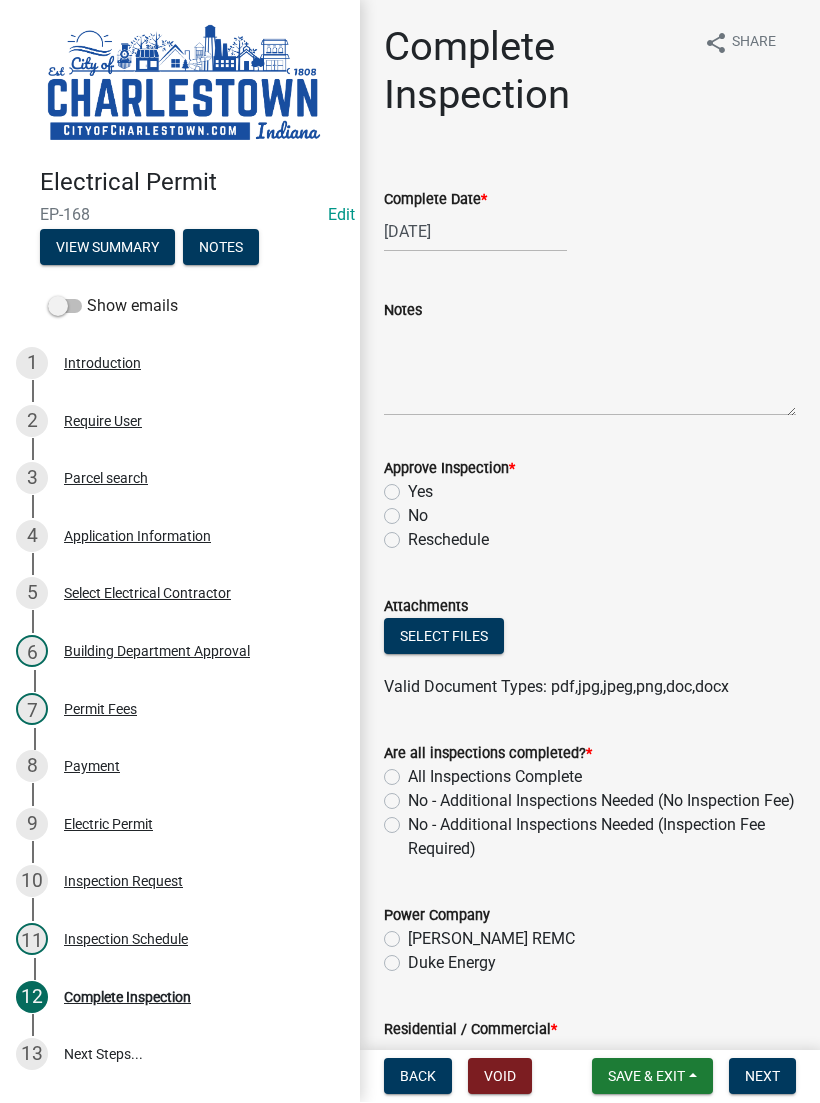 click on "Yes" 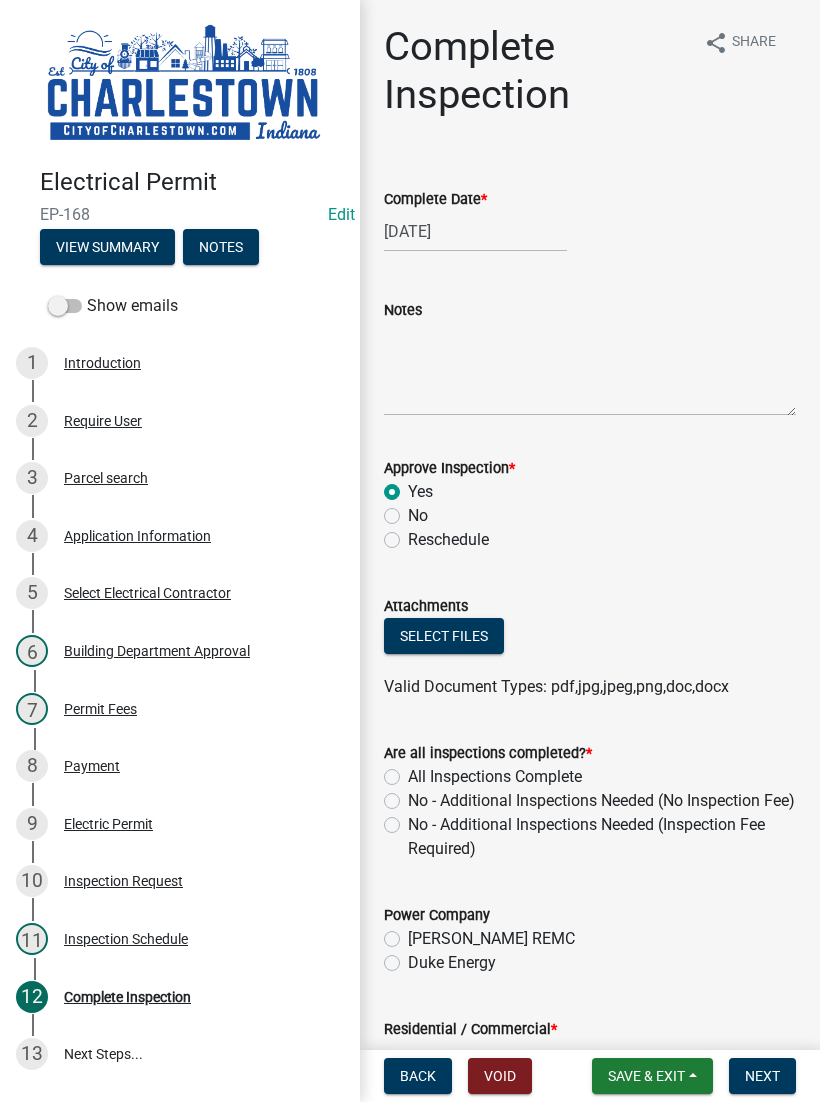 radio on "true" 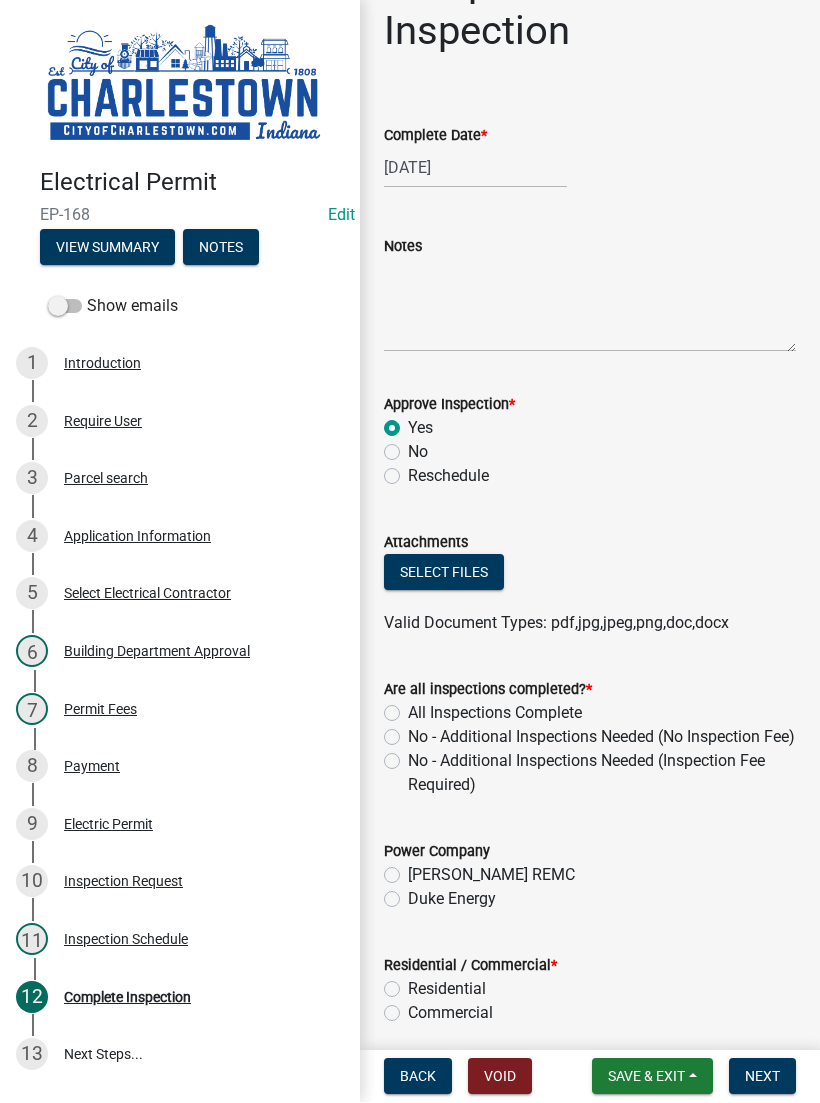 scroll, scrollTop: 62, scrollLeft: 0, axis: vertical 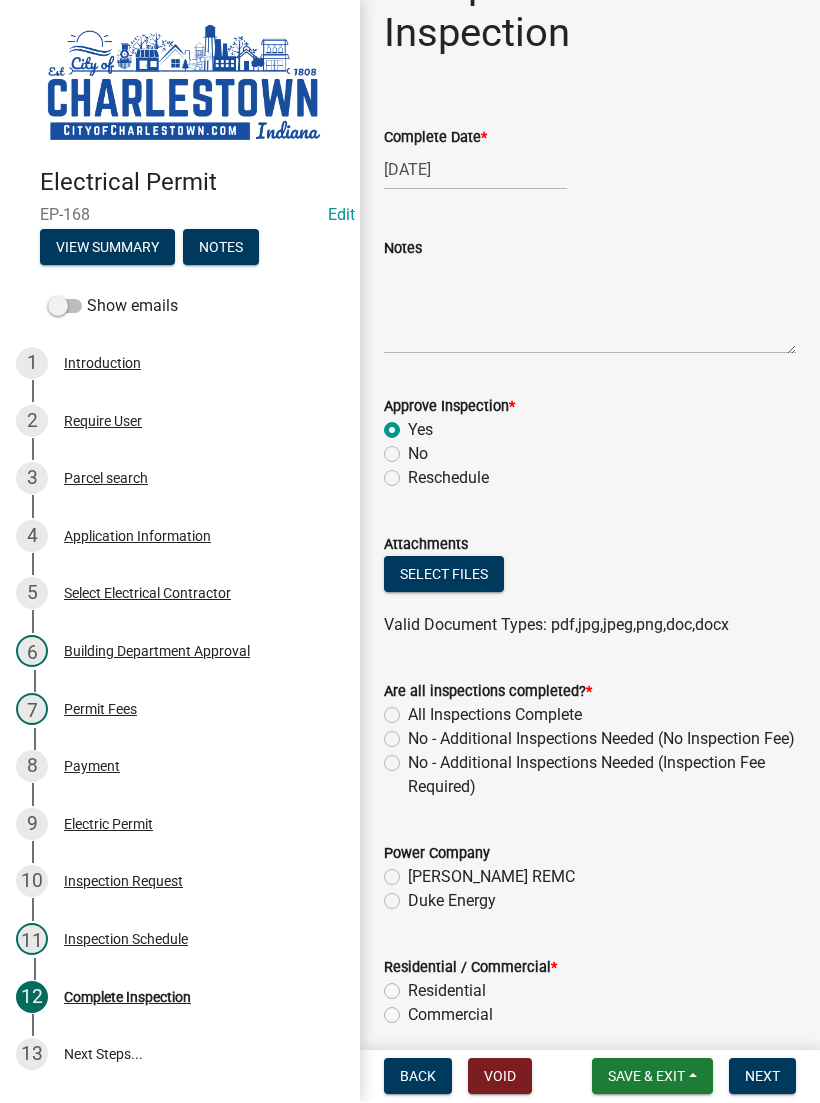 click on "No - Additional Inspections Needed (No Inspection Fee)" 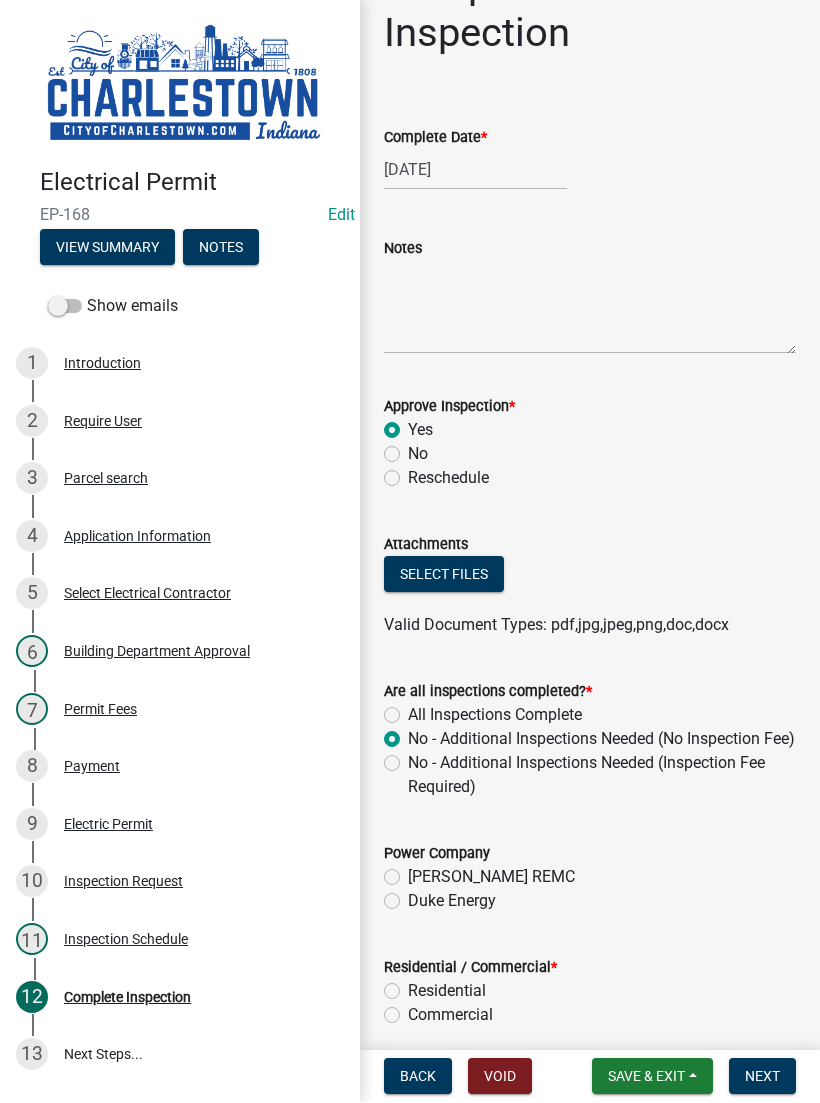 radio on "true" 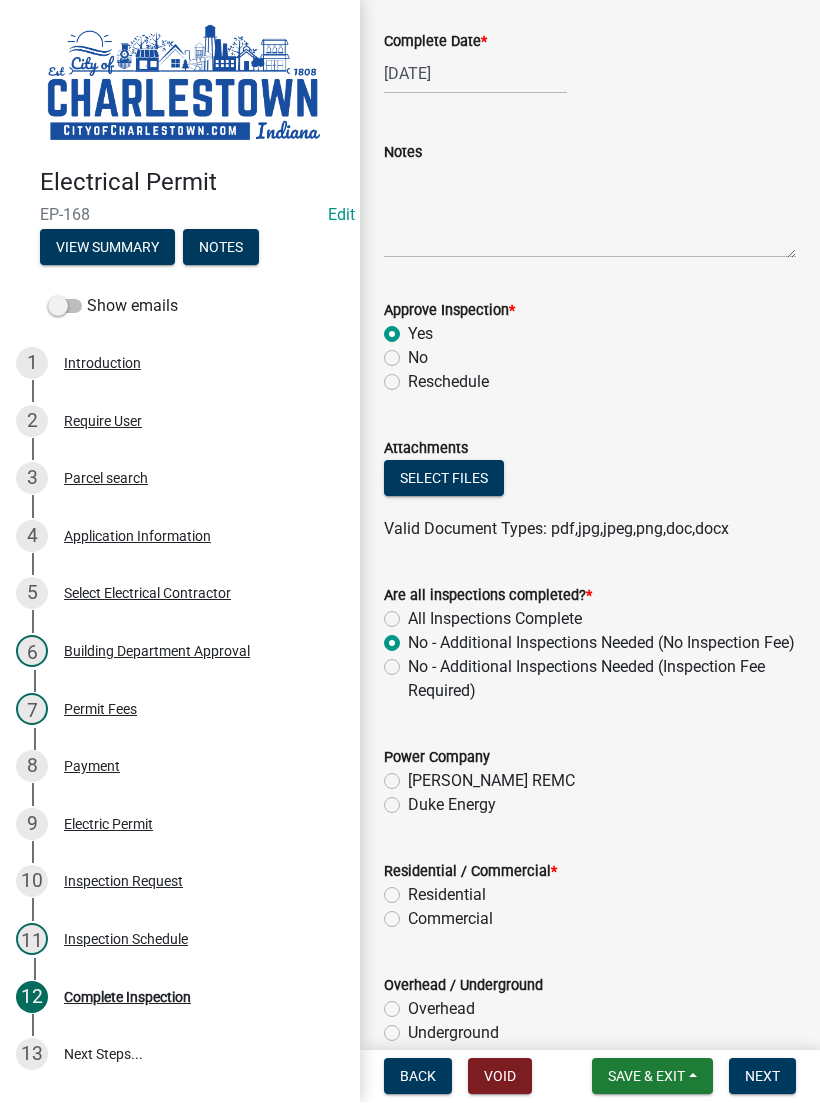 scroll, scrollTop: 191, scrollLeft: 0, axis: vertical 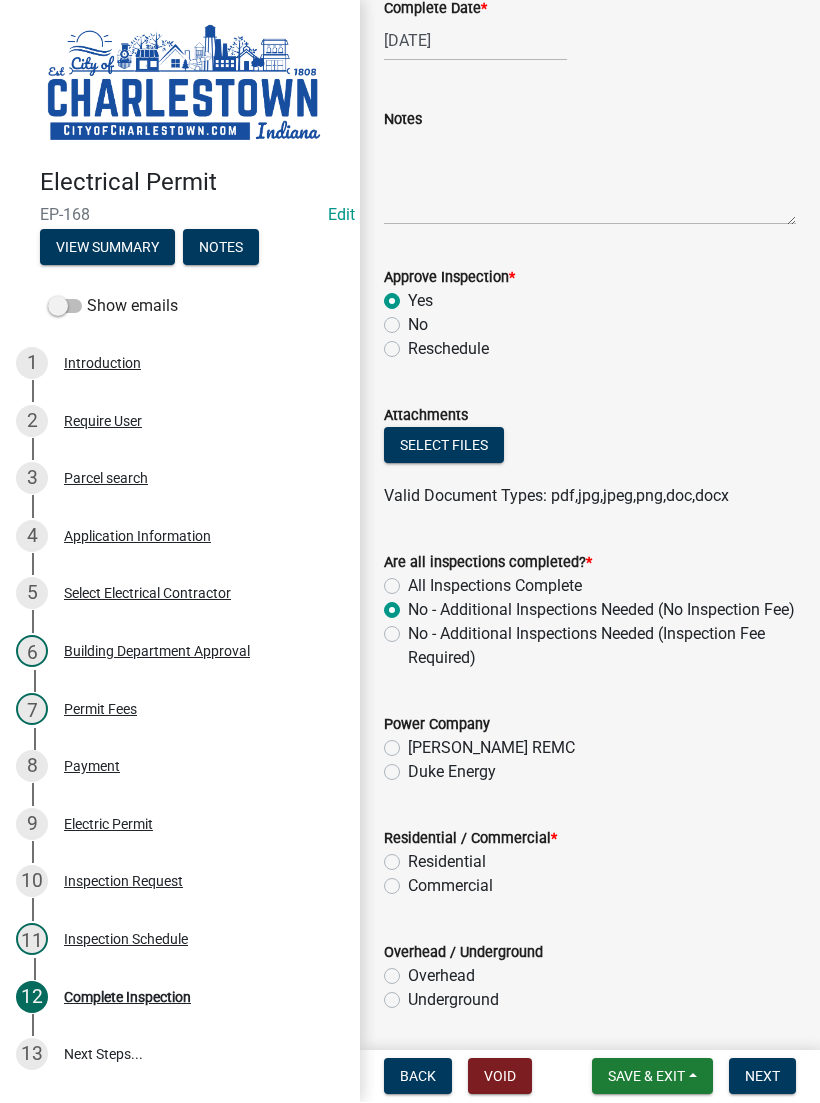 click on "Duke Energy" 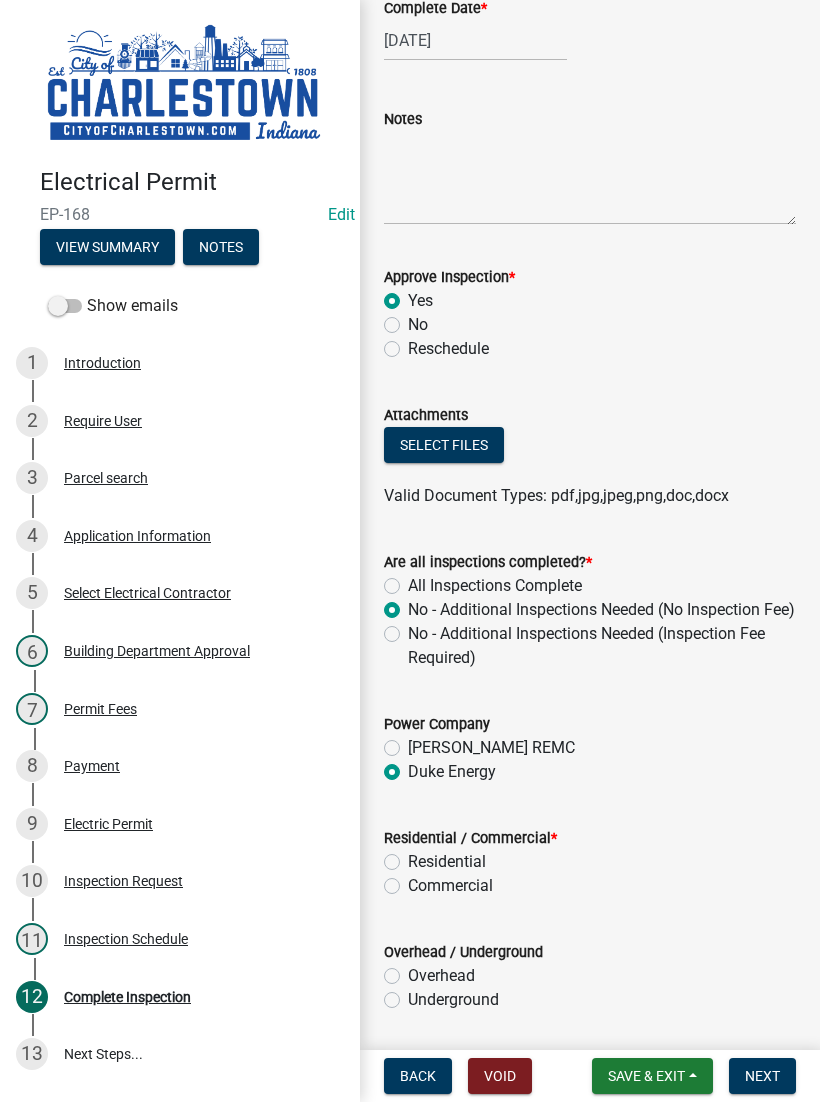 radio on "true" 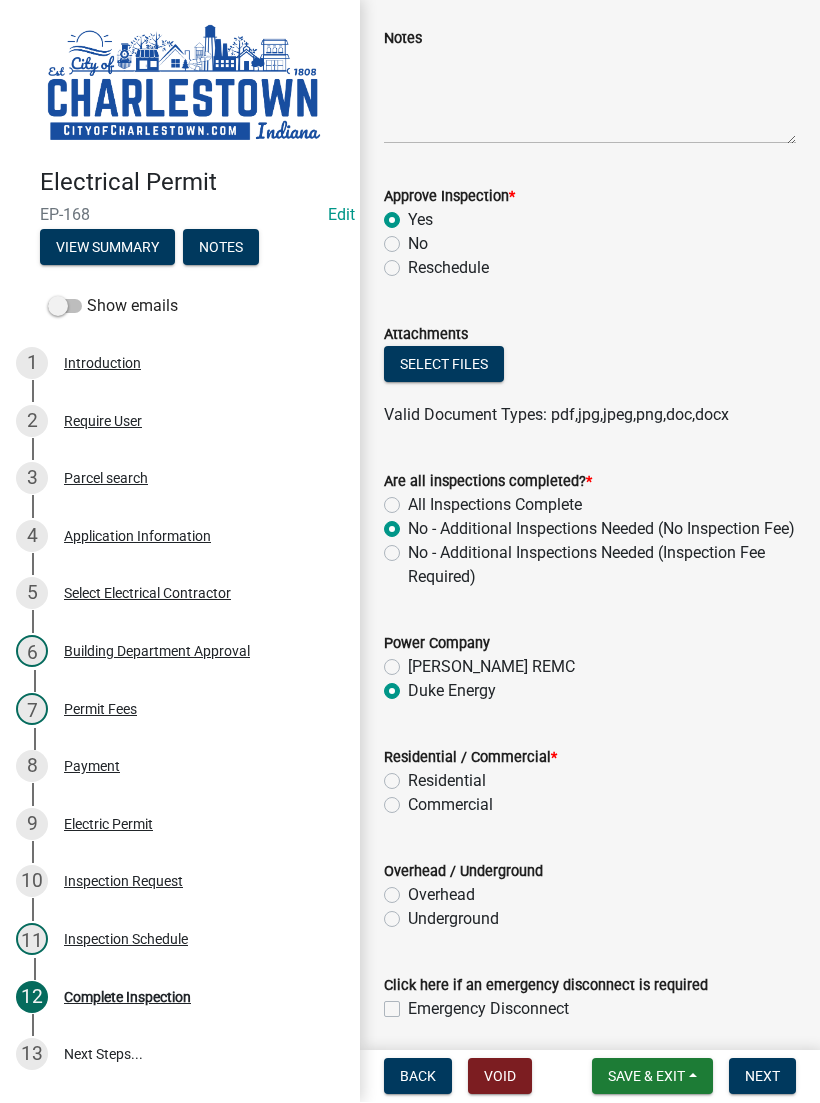 scroll, scrollTop: 275, scrollLeft: 0, axis: vertical 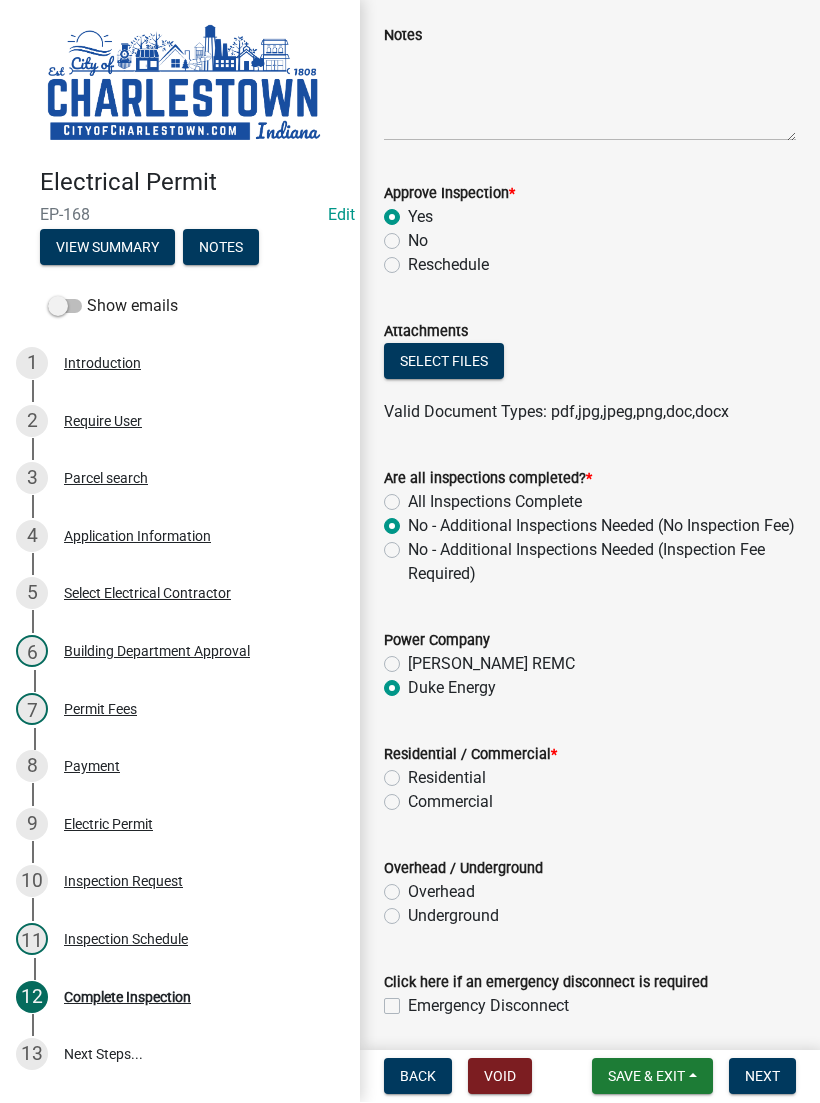 click on "Residential" 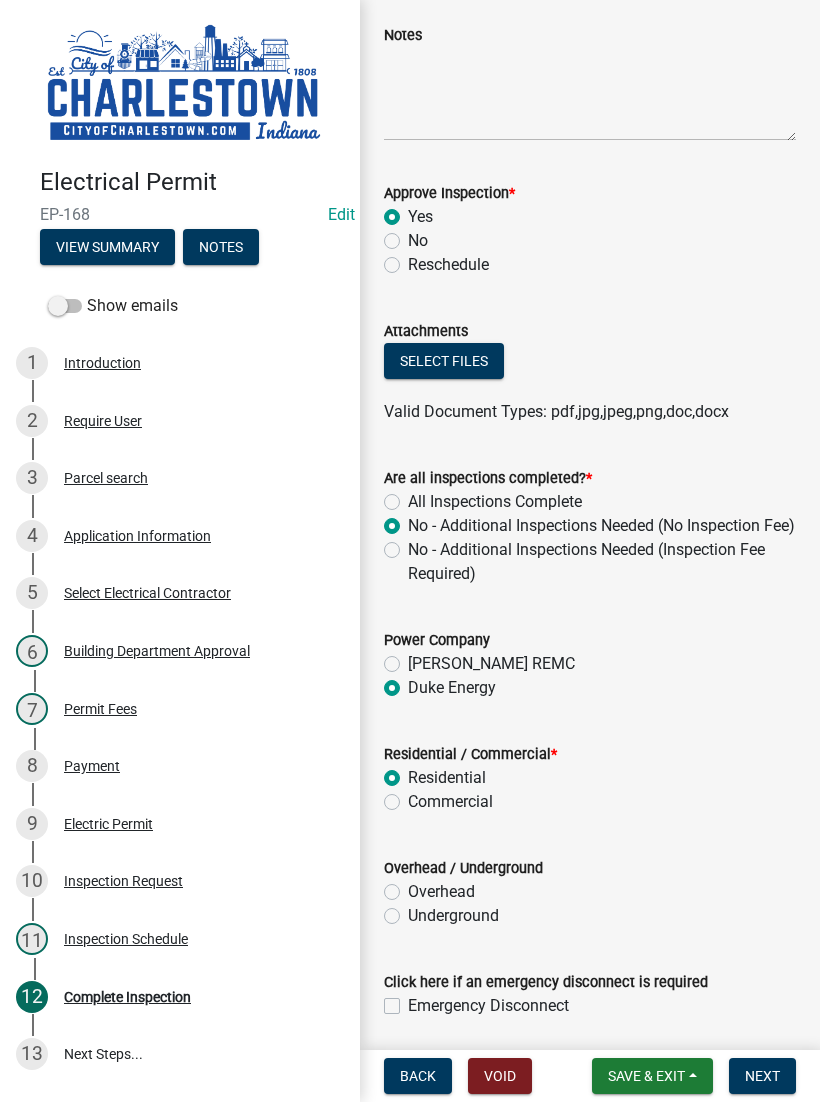 radio on "true" 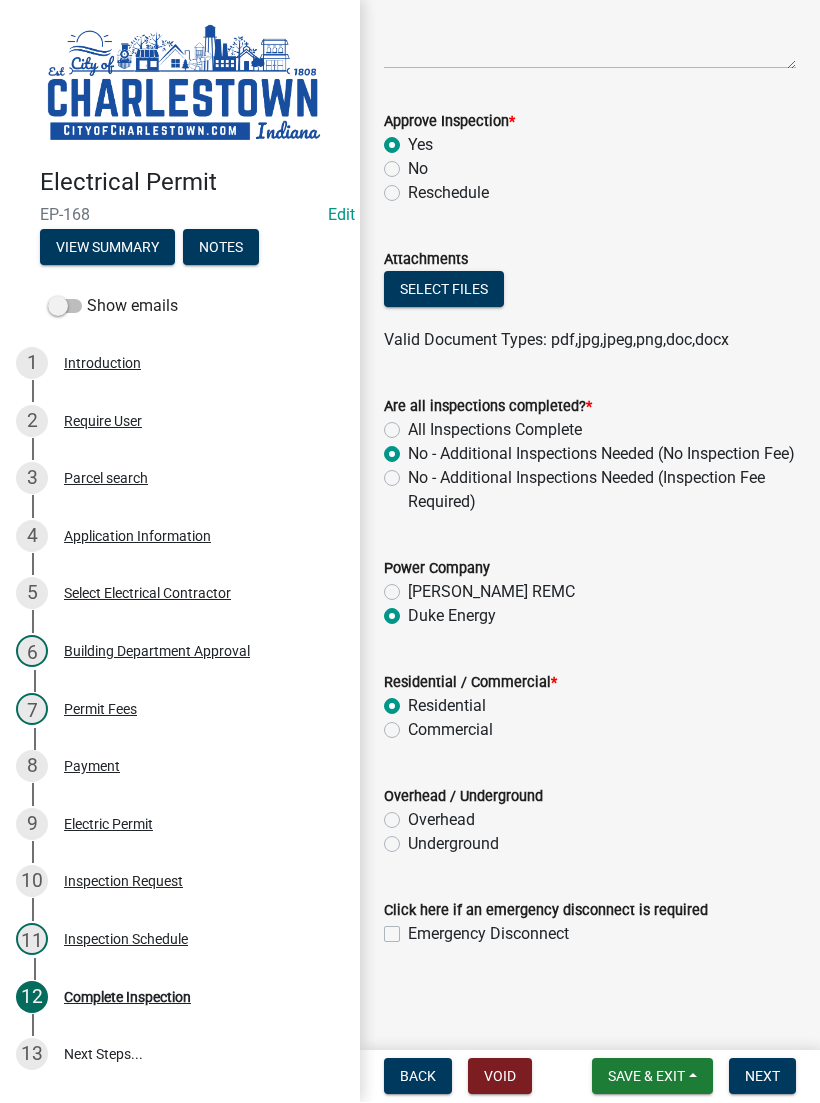 scroll, scrollTop: 371, scrollLeft: 0, axis: vertical 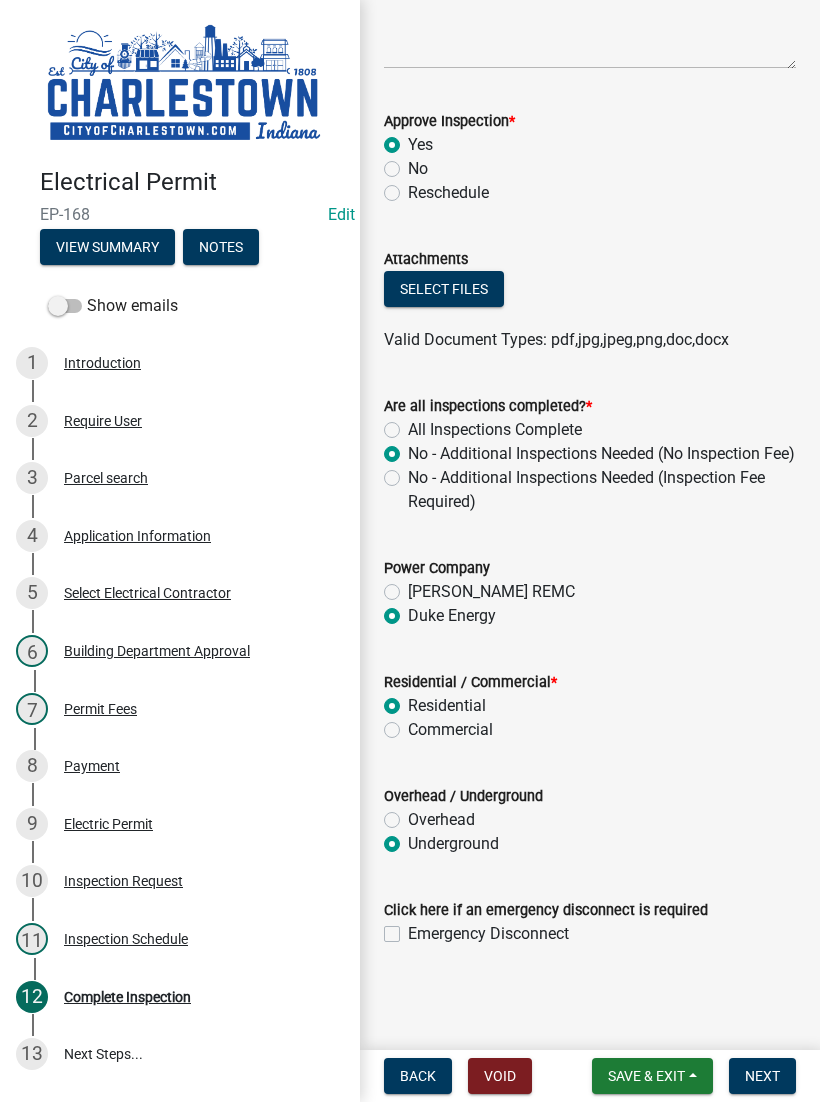 radio on "true" 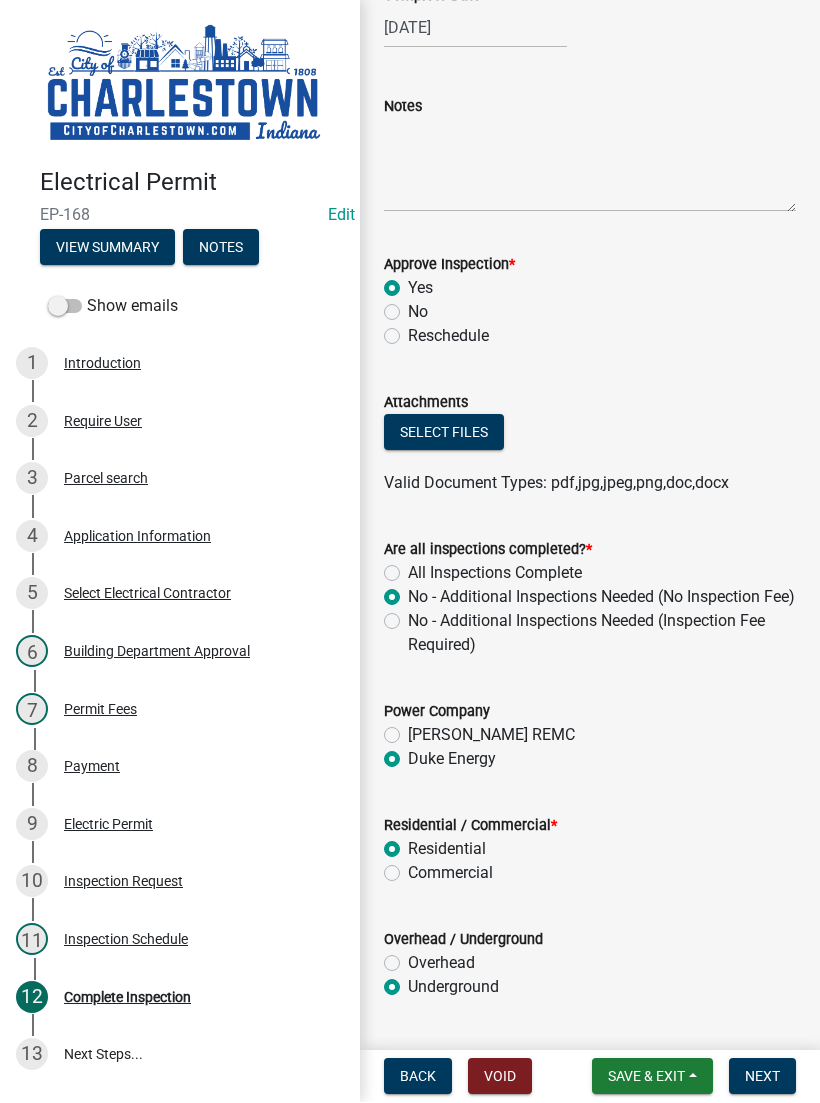 scroll, scrollTop: 214, scrollLeft: 0, axis: vertical 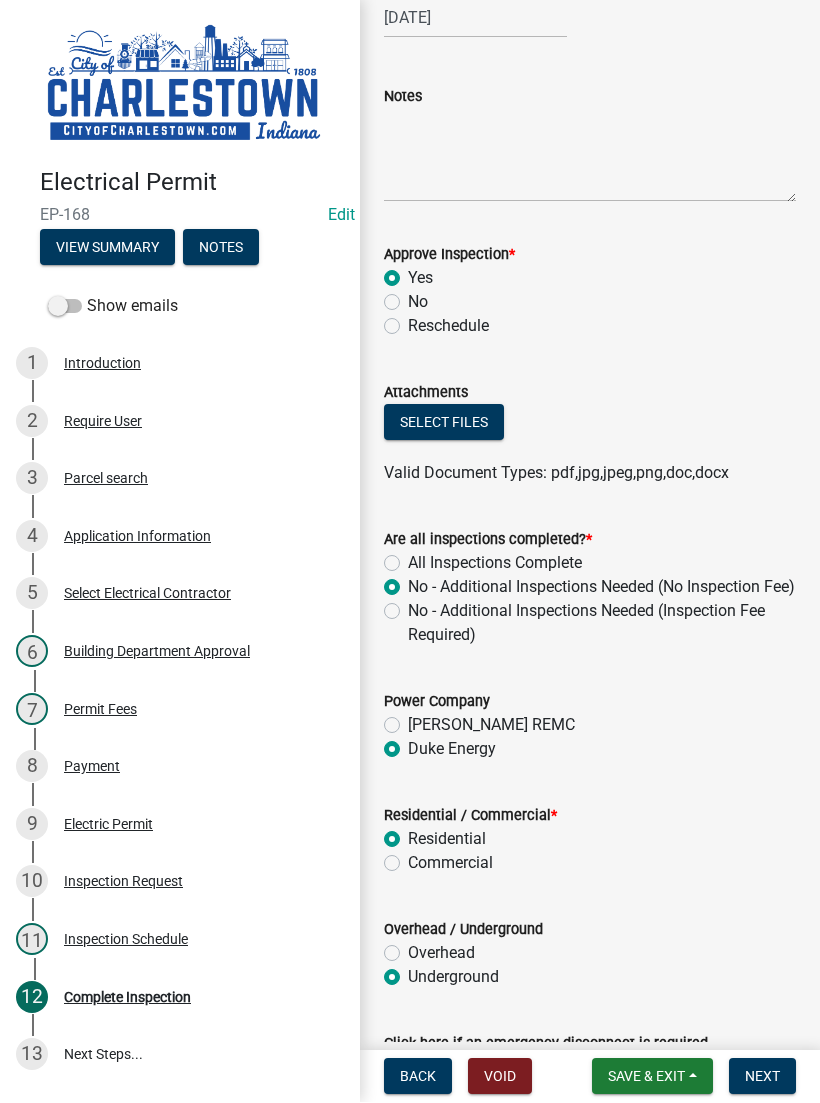 click on "Next" at bounding box center [762, 1077] 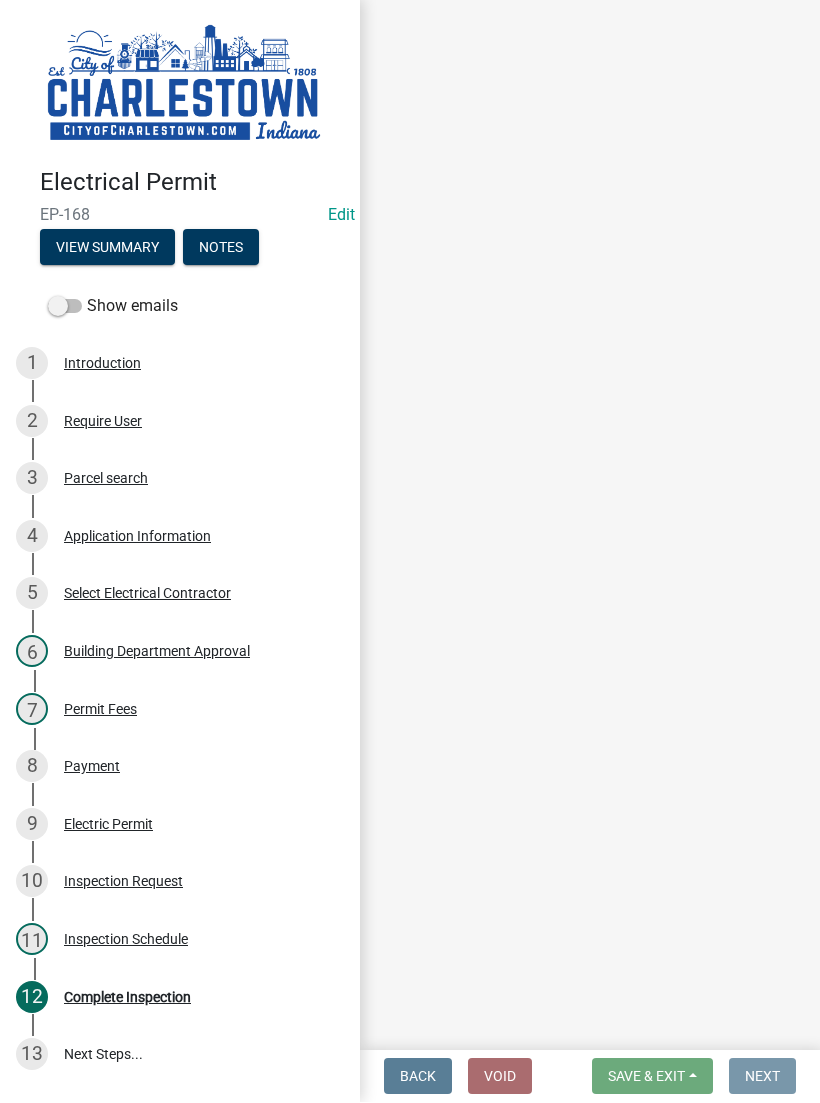 scroll, scrollTop: 0, scrollLeft: 0, axis: both 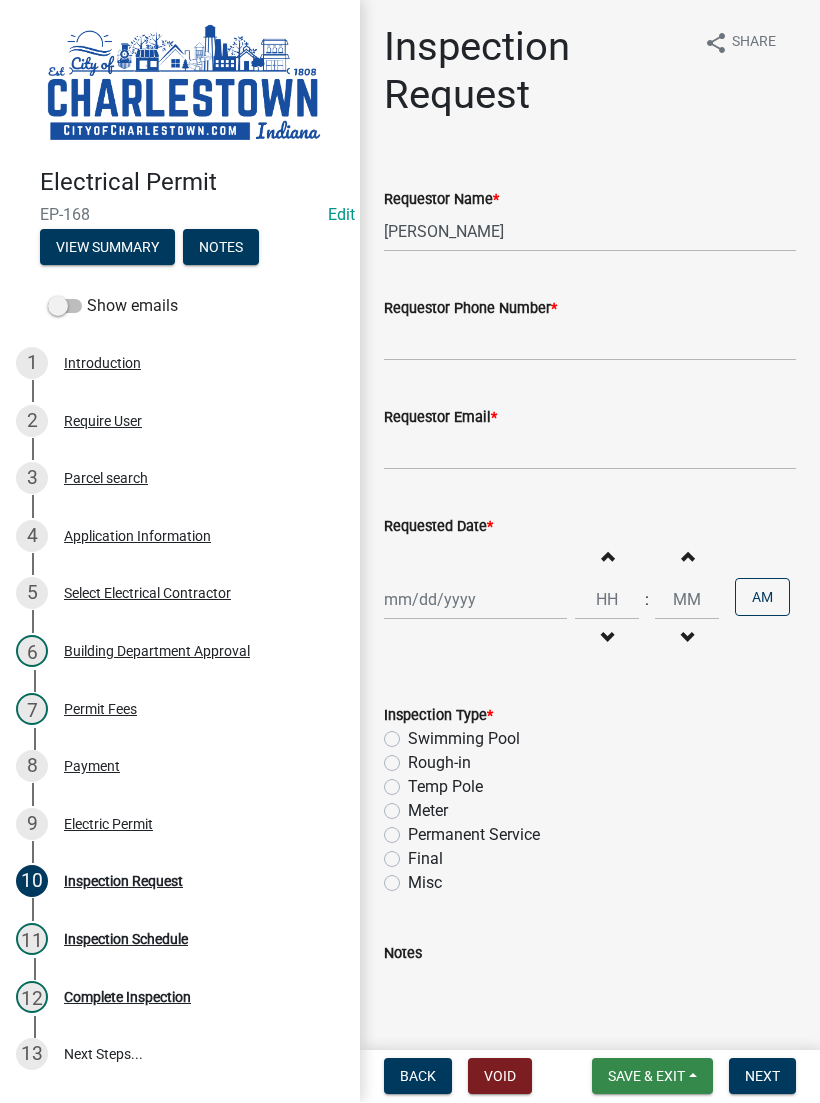 click on "Save & Exit" at bounding box center [646, 1077] 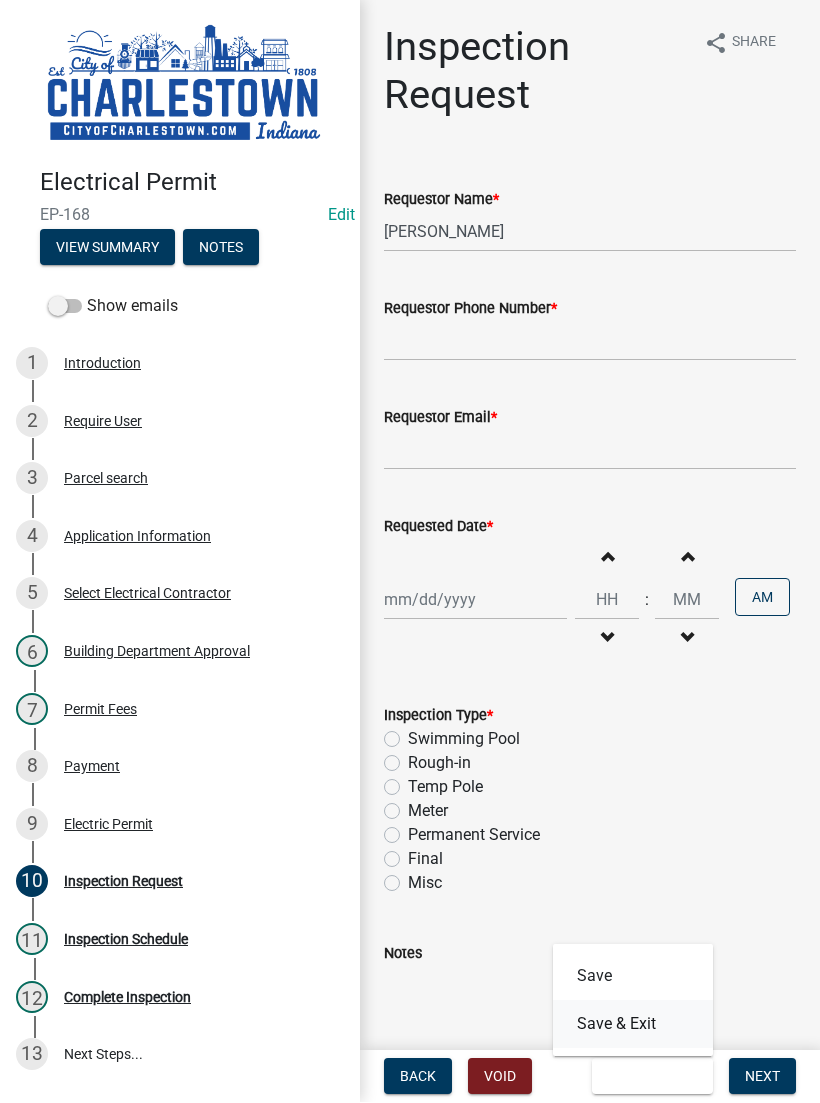 click on "Save & Exit" at bounding box center [633, 1025] 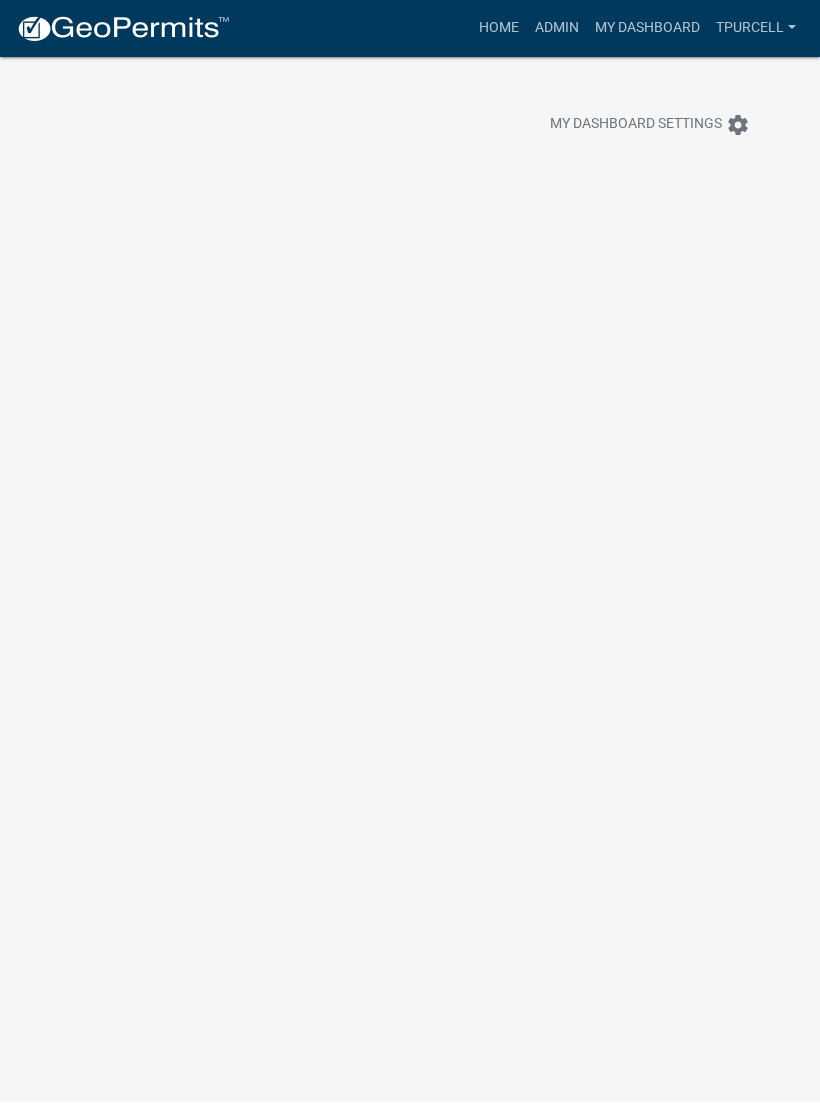 scroll, scrollTop: 1, scrollLeft: 0, axis: vertical 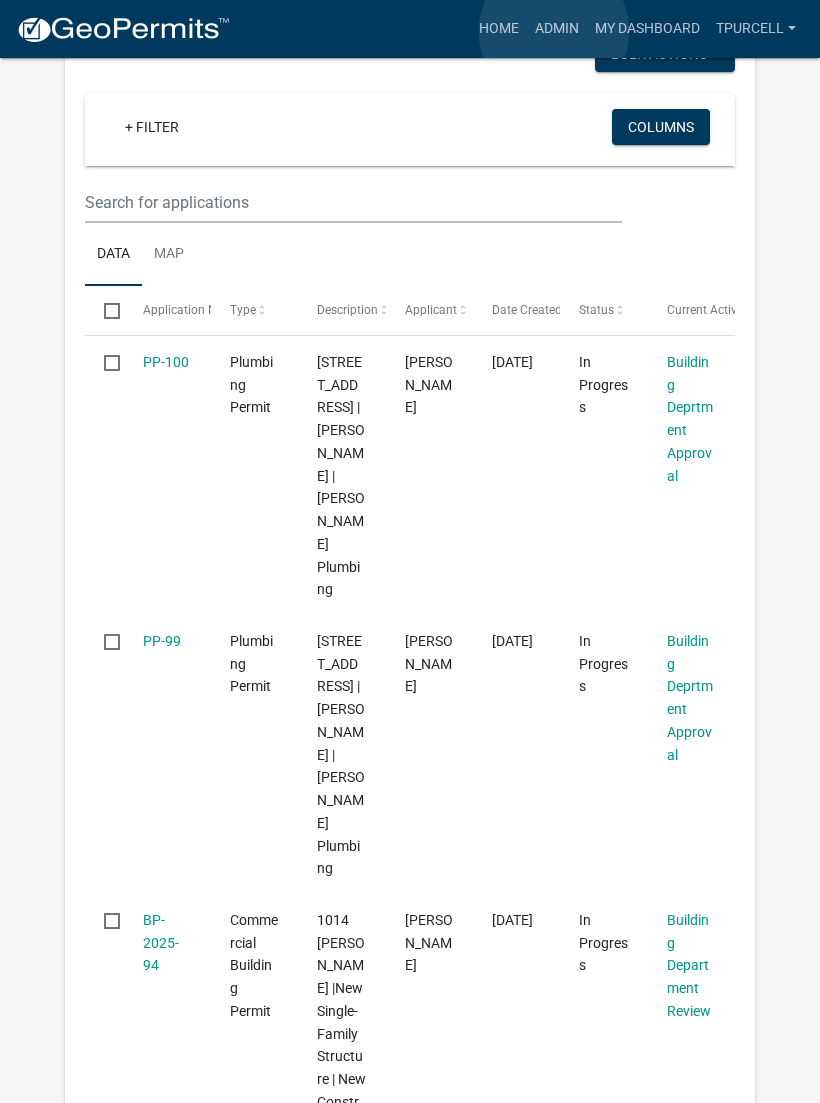 click on "Admin" at bounding box center (557, 29) 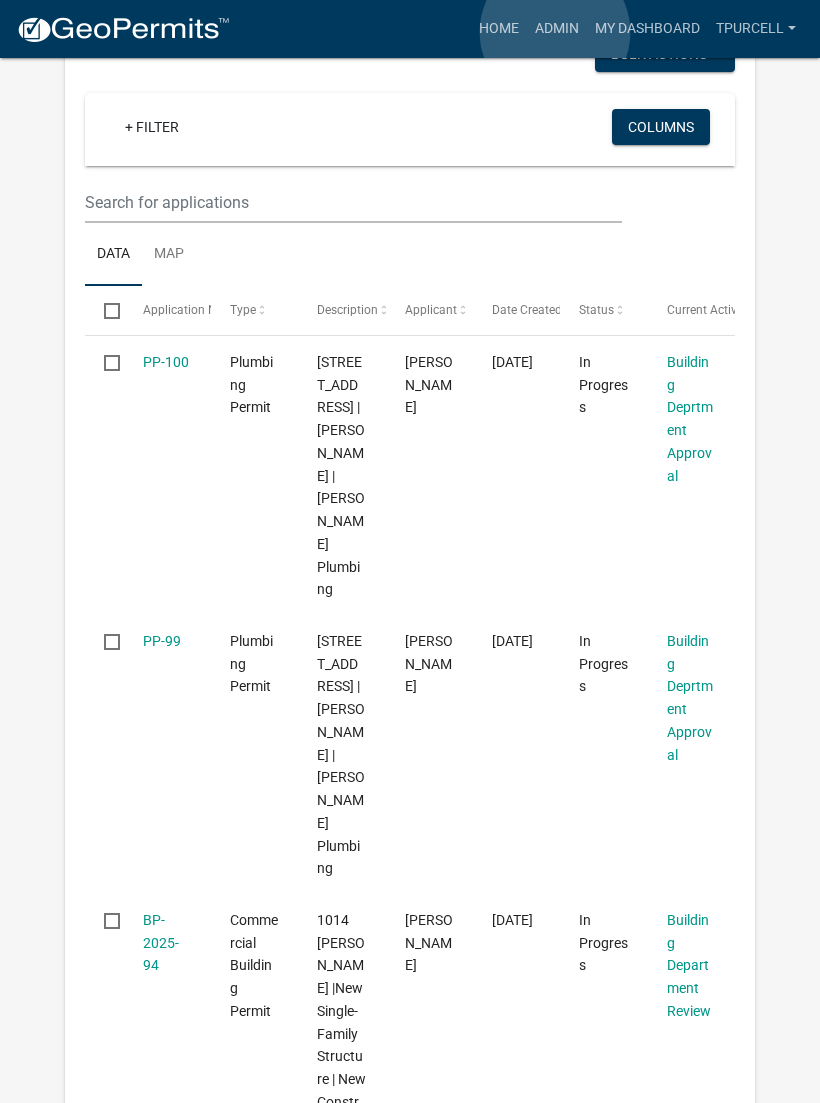 scroll, scrollTop: 0, scrollLeft: 0, axis: both 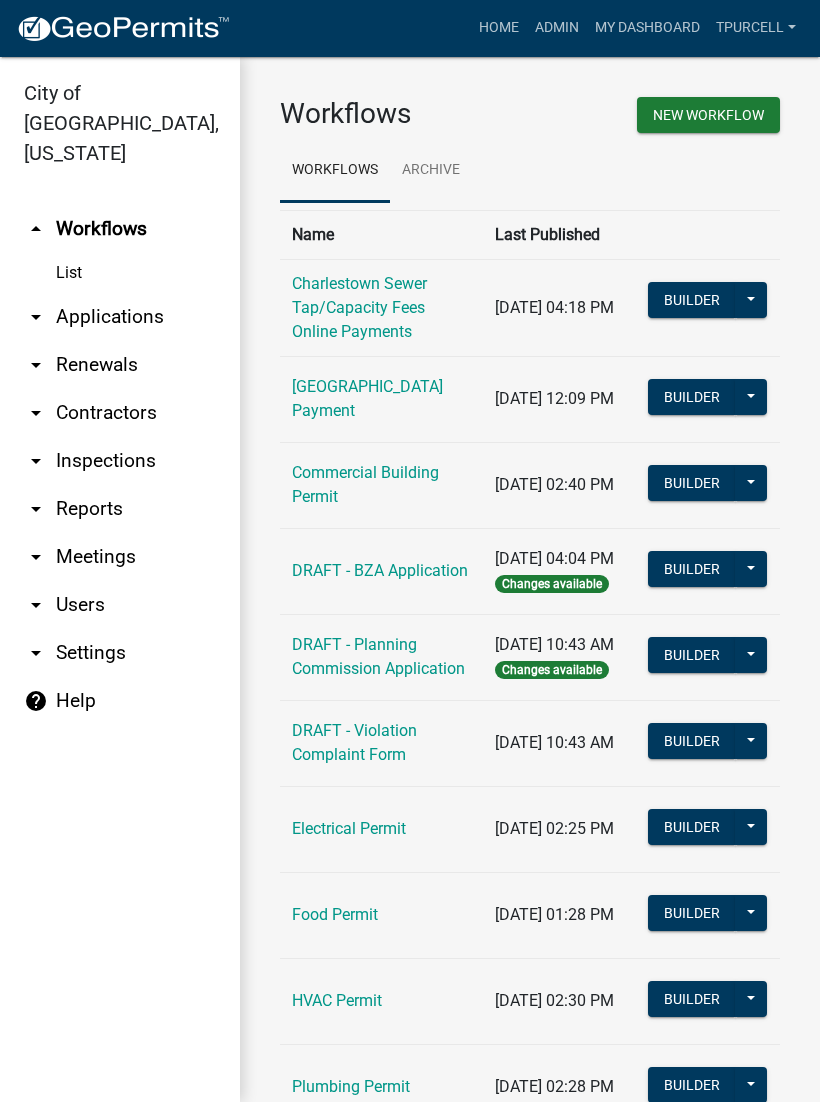 click on "arrow_drop_down   Applications" at bounding box center (120, 318) 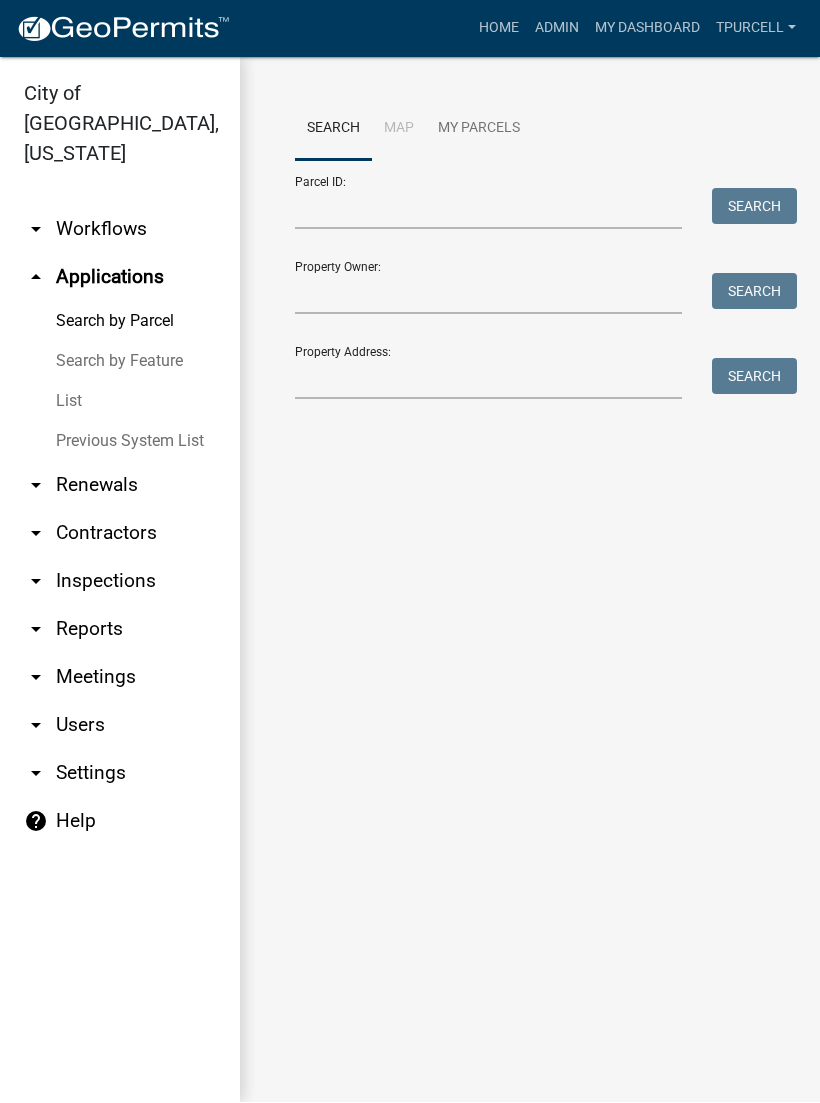 click on "List" at bounding box center (120, 402) 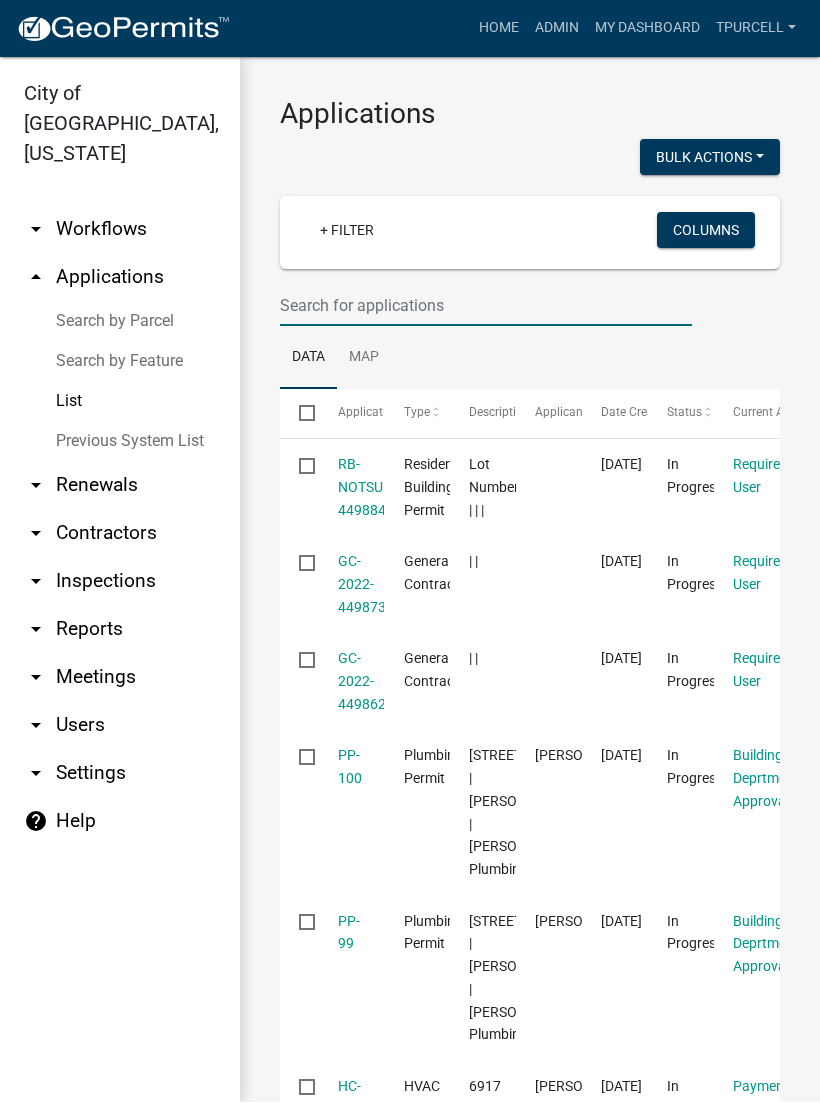 click at bounding box center (486, 306) 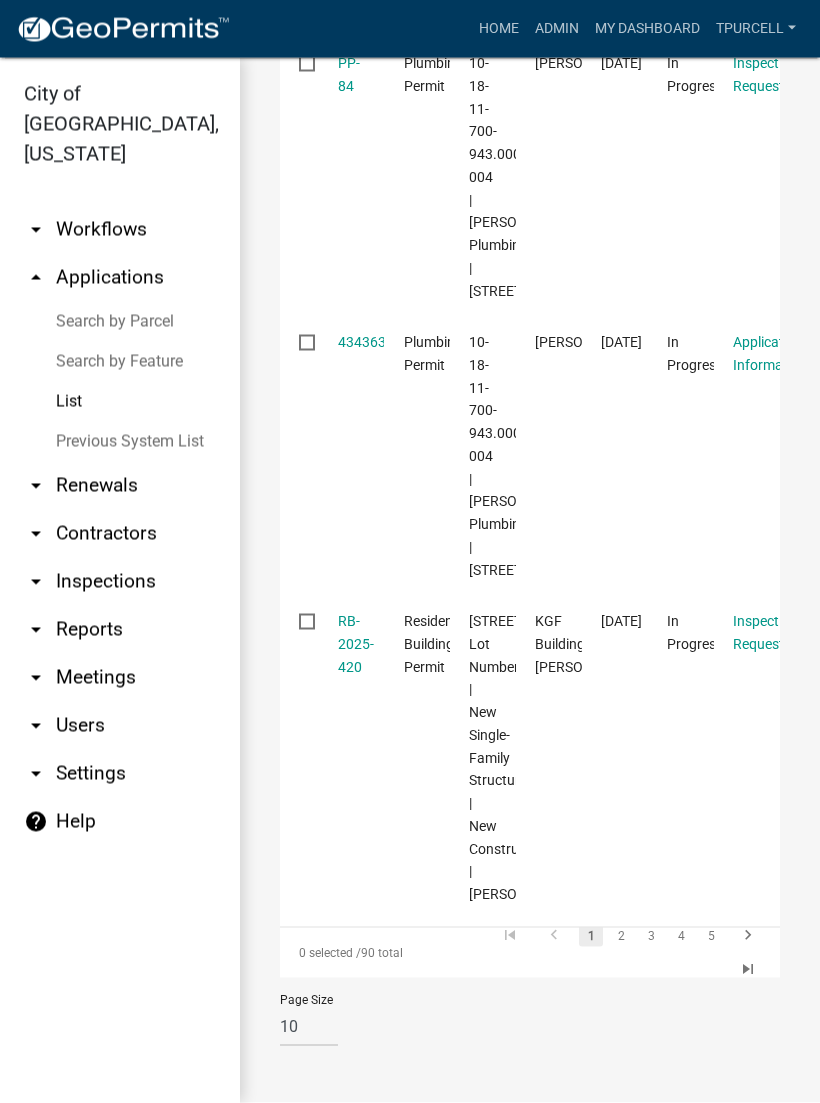 scroll, scrollTop: 3414, scrollLeft: 0, axis: vertical 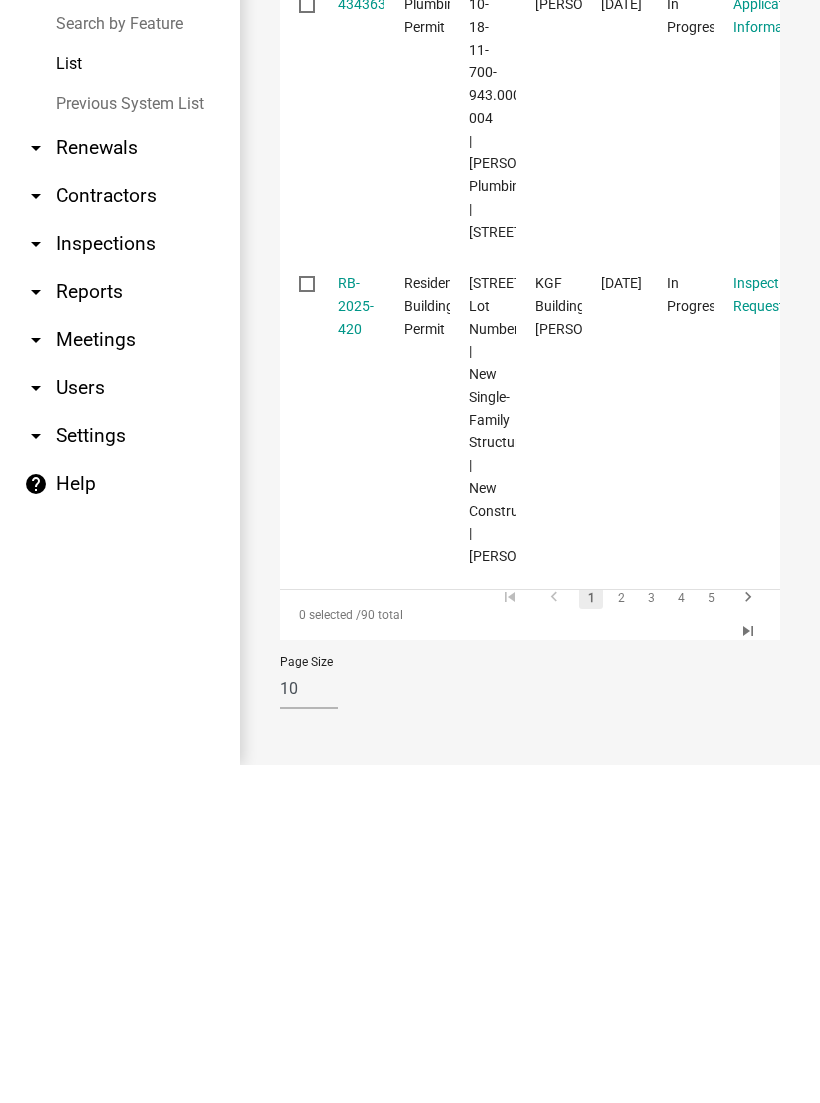 type on "Kgf" 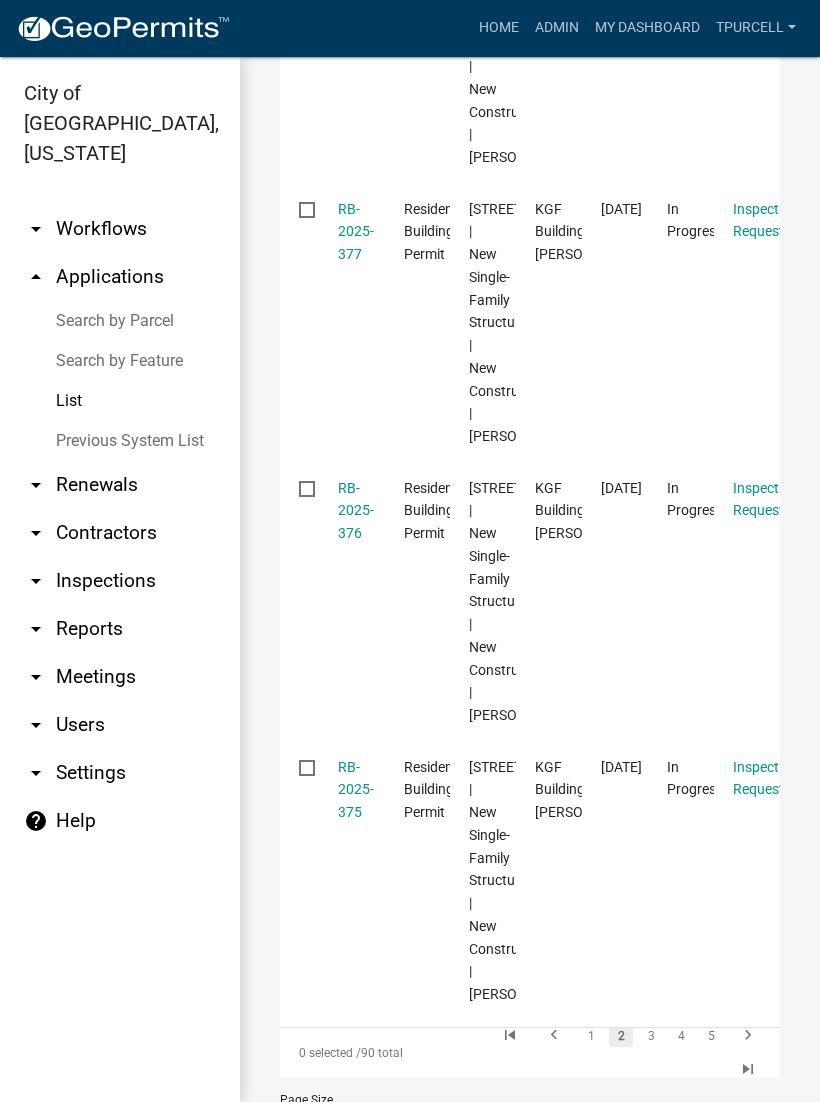 scroll, scrollTop: 2026, scrollLeft: 0, axis: vertical 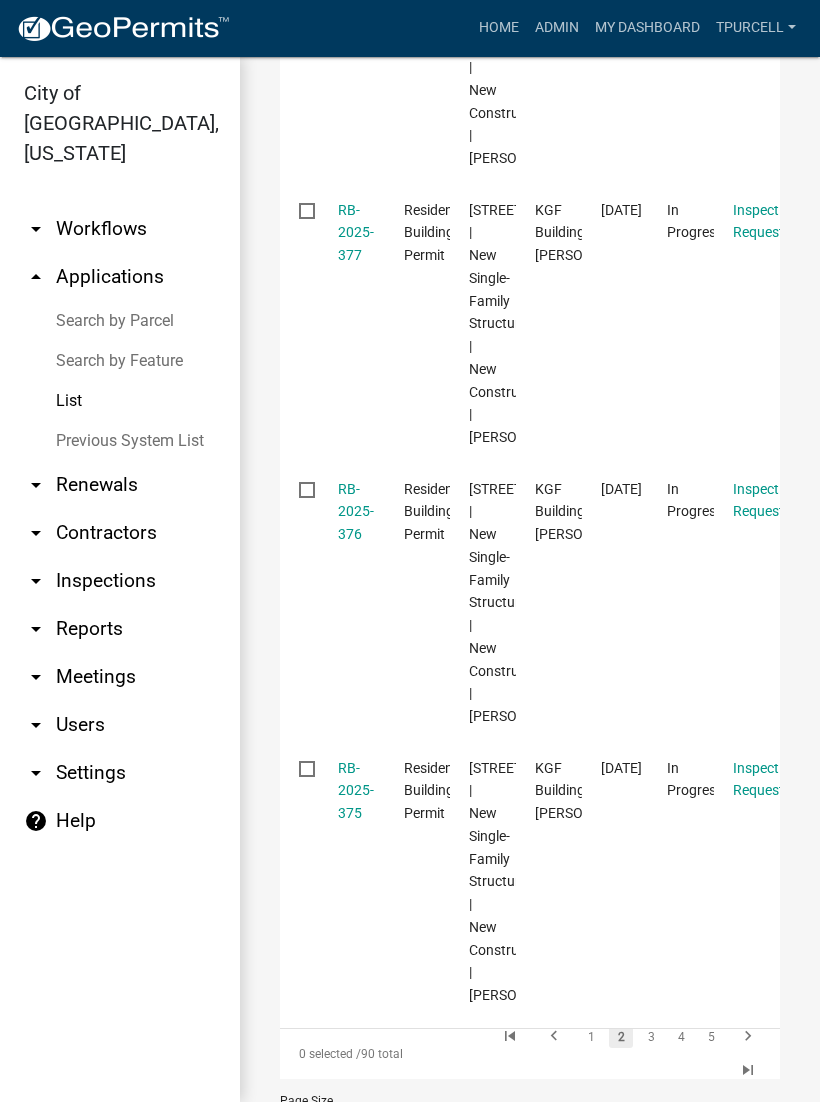click on "RB-2025-378" 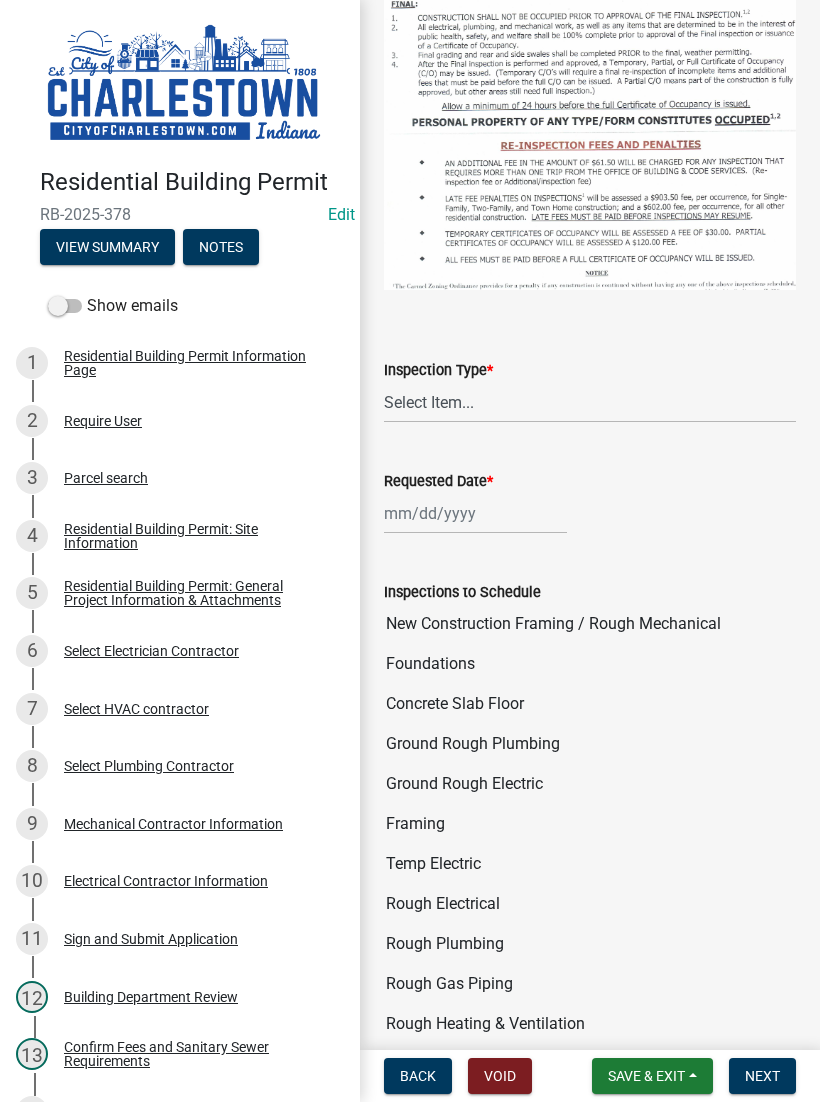 scroll, scrollTop: 848, scrollLeft: 0, axis: vertical 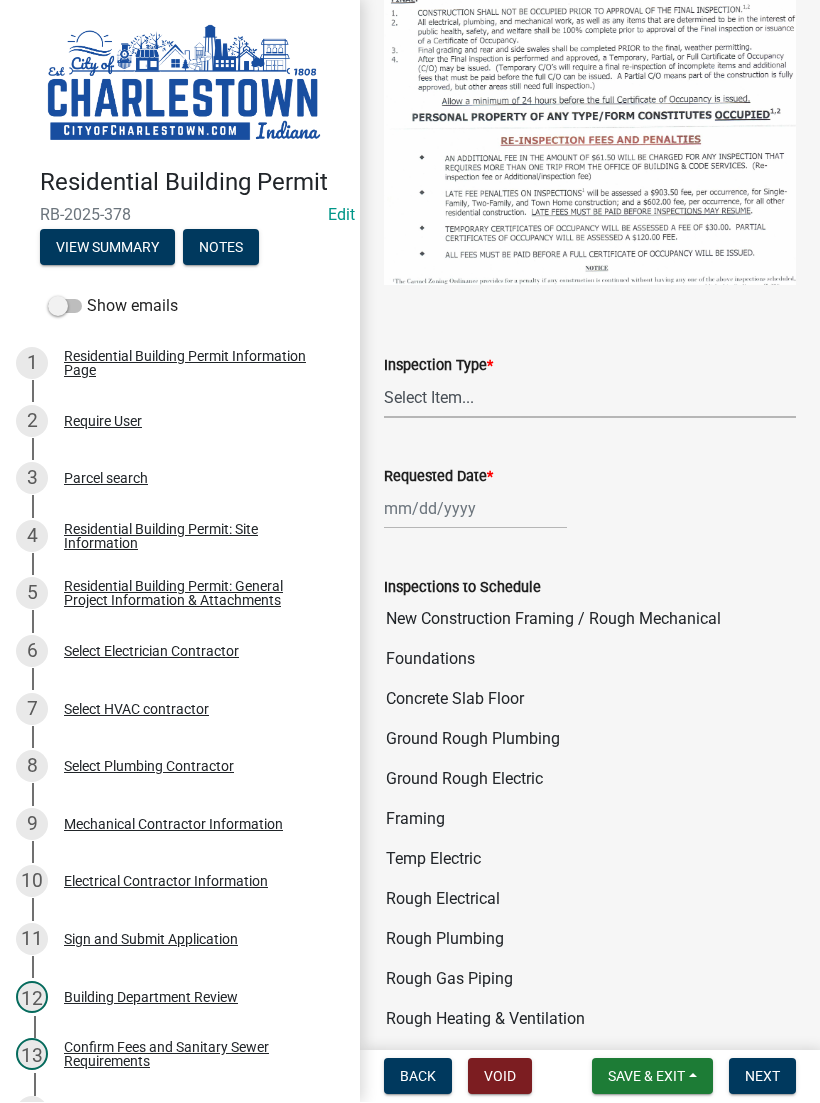 click on "Select Item...   New Construction Framing / Rough Mechanical   Foundations   Concrete Slab Floor   Ground Rough Plumbing   Ground Rough Electric   Framing   Temp Electric   Rough Electrical   Rough Plumbing   Rough Gas Piping   Rough Heating & Ventilation   Above Ceiling   Insulation   Roofing   Final" at bounding box center [590, 398] 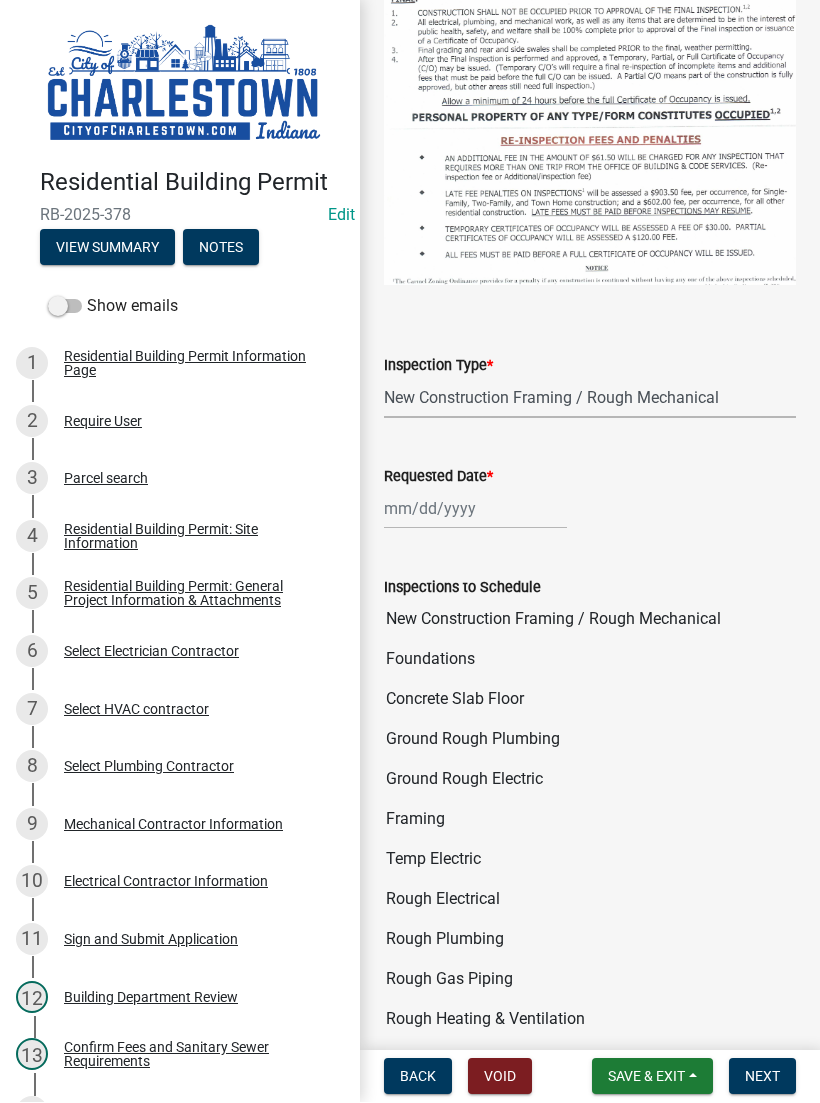 select on "6148cfc3-f65f-4c5f-8e17-86e63b13192f" 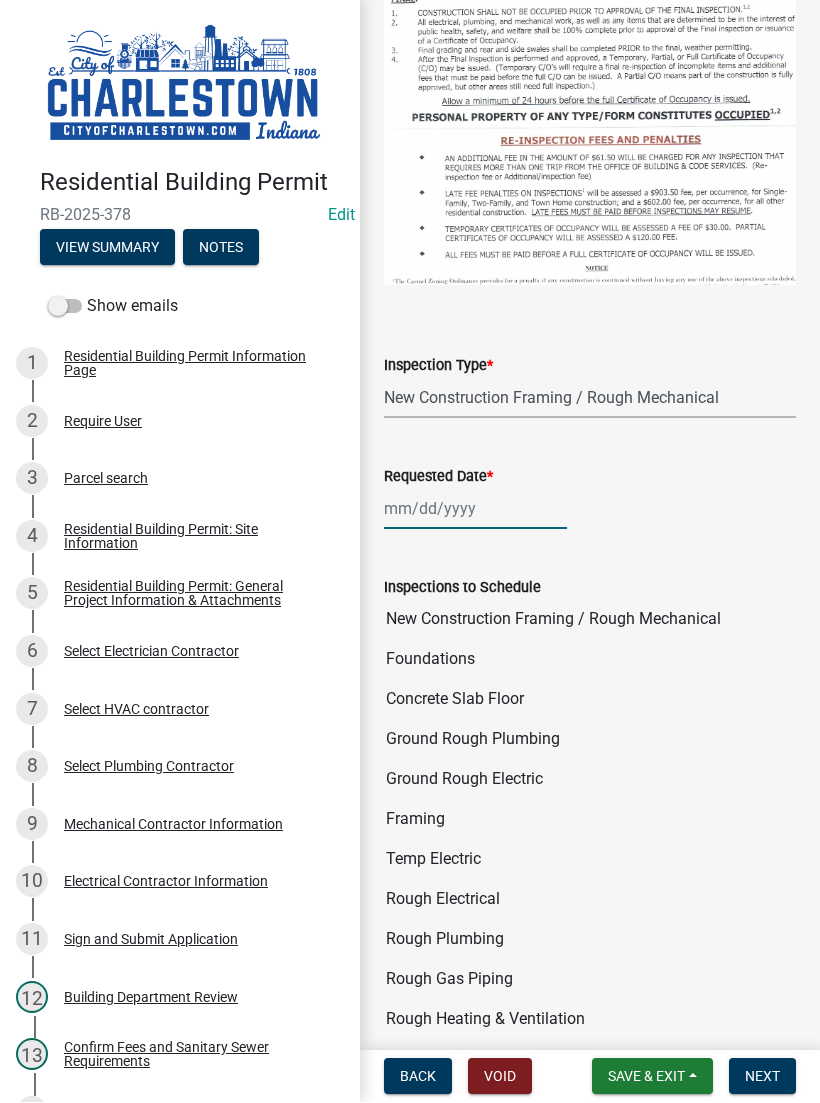 click 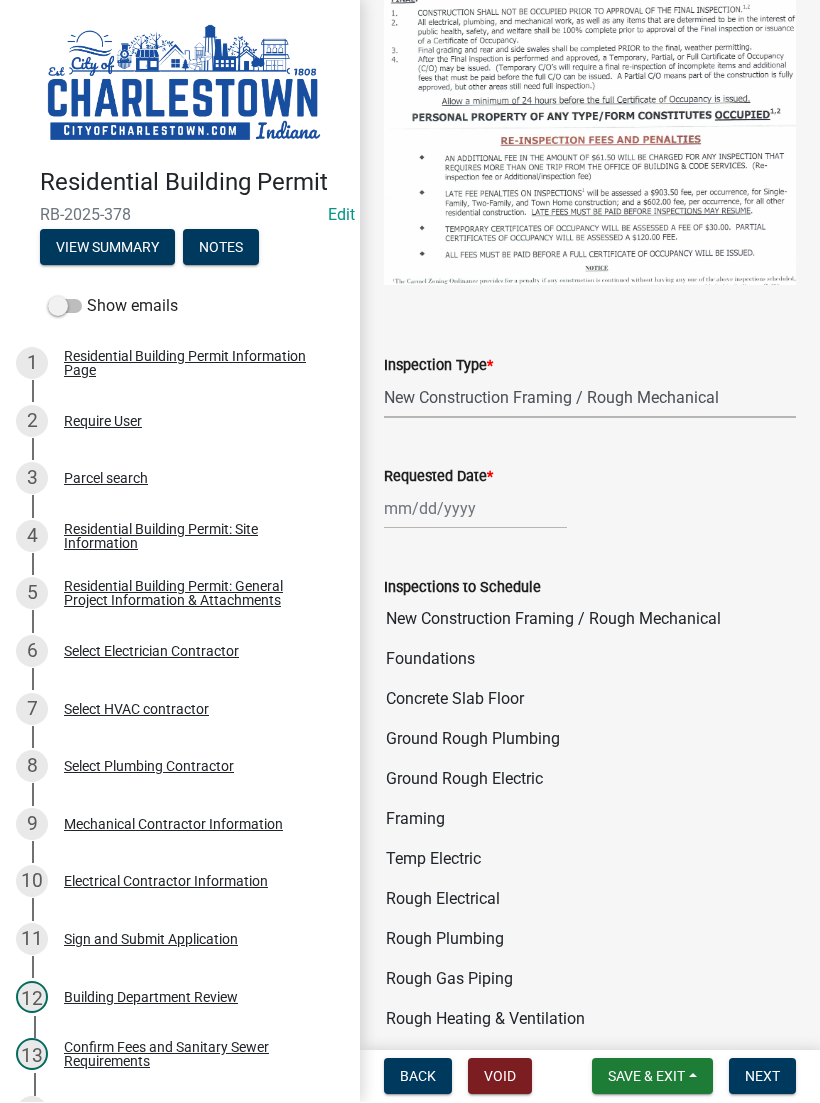 select on "7" 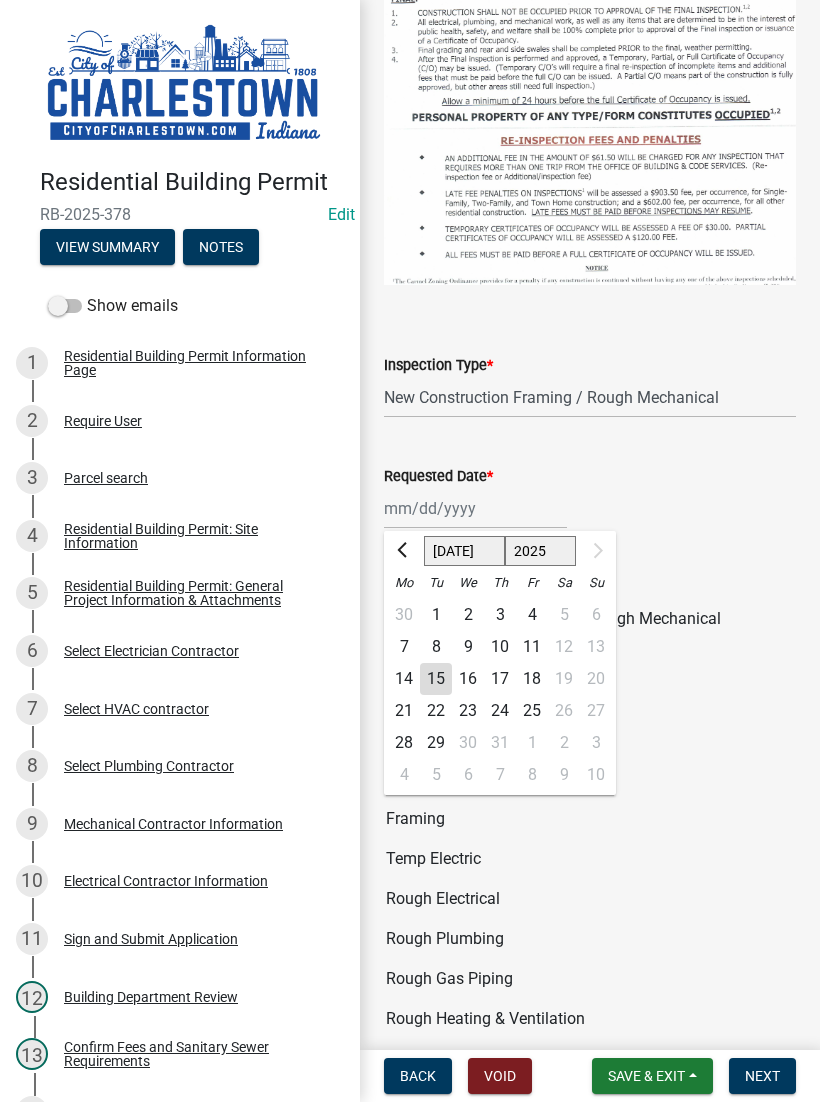 click on "15" 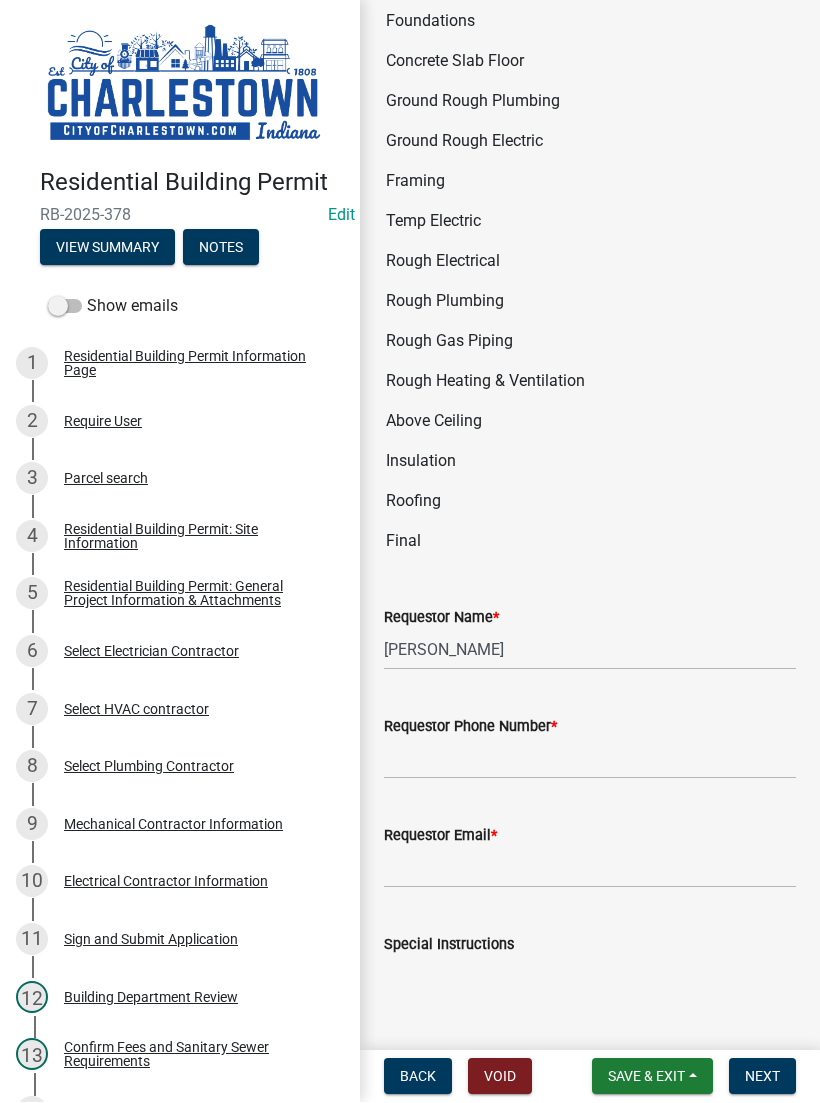 scroll, scrollTop: 1489, scrollLeft: 0, axis: vertical 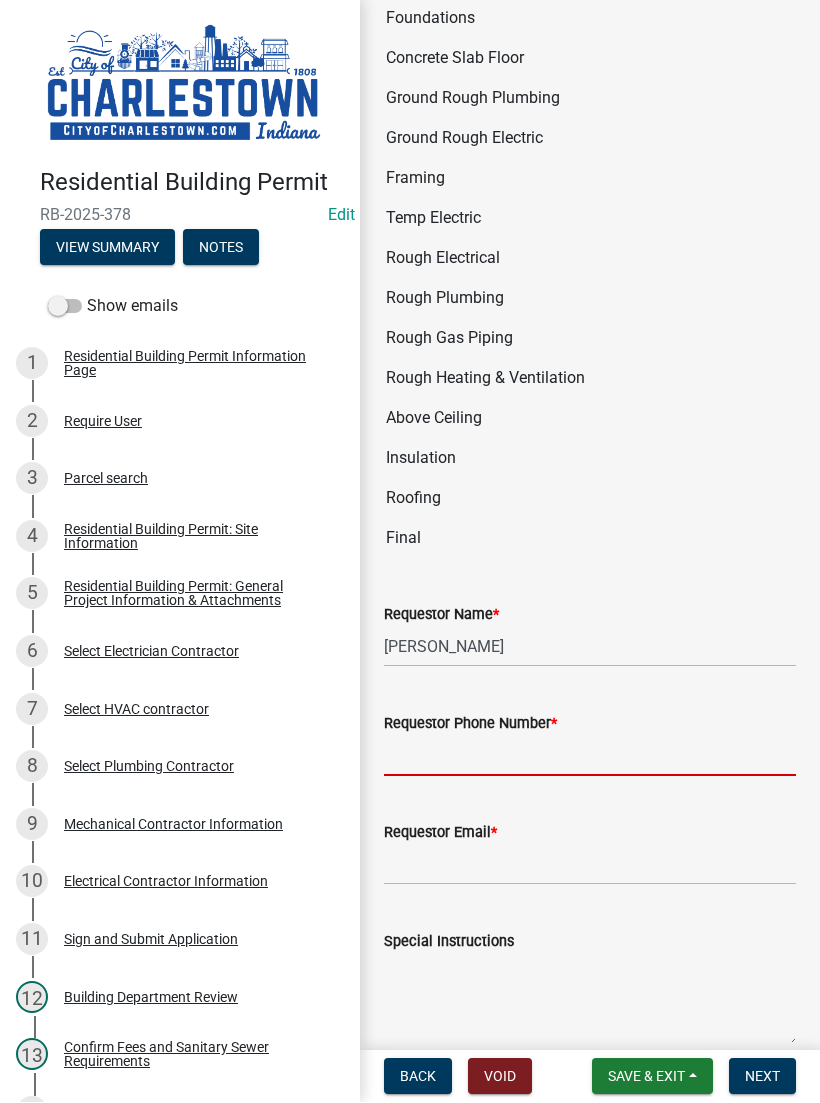 click on "Requestor Phone Number  *" at bounding box center (590, 756) 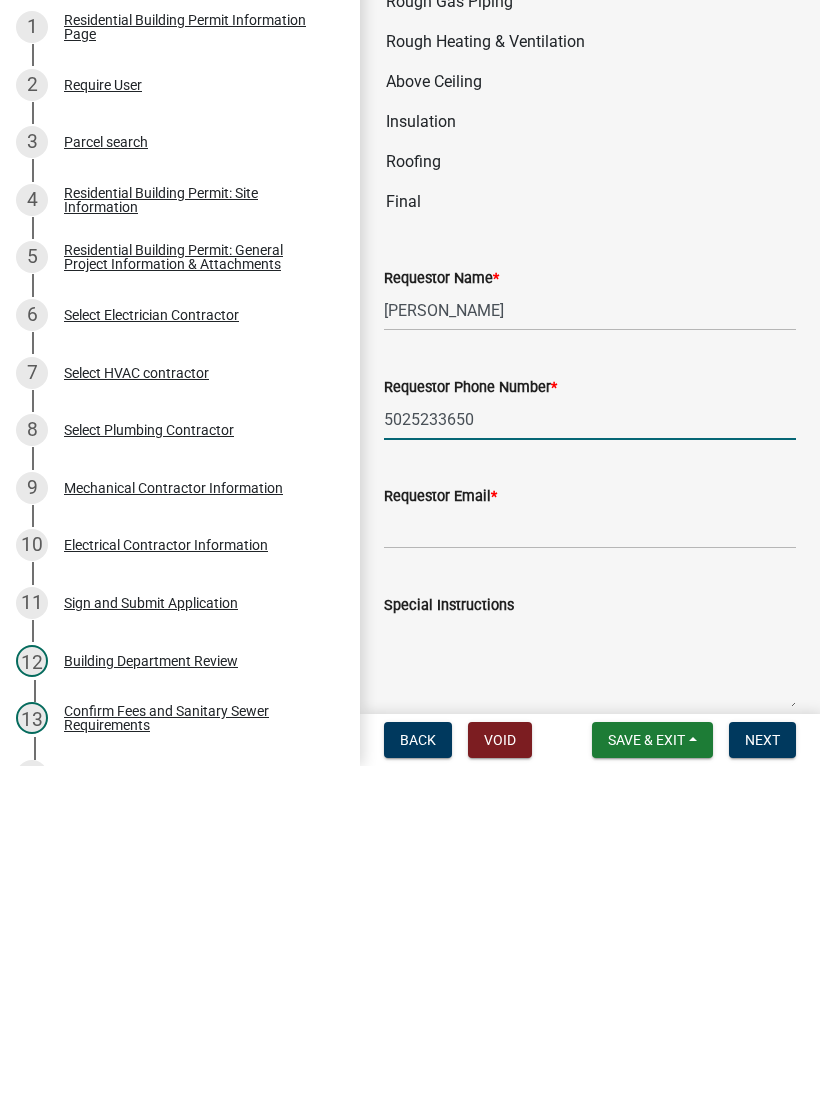 type on "5025233650" 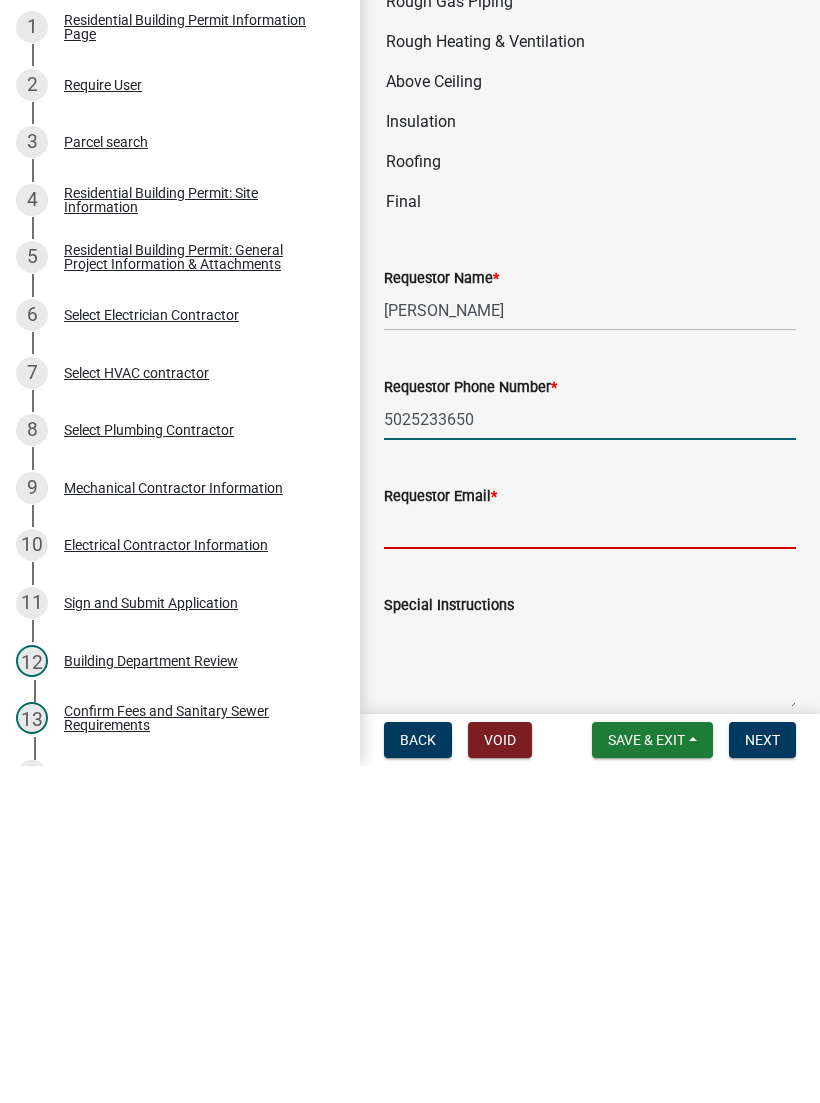 click on "Requestor Email  *" at bounding box center [590, 865] 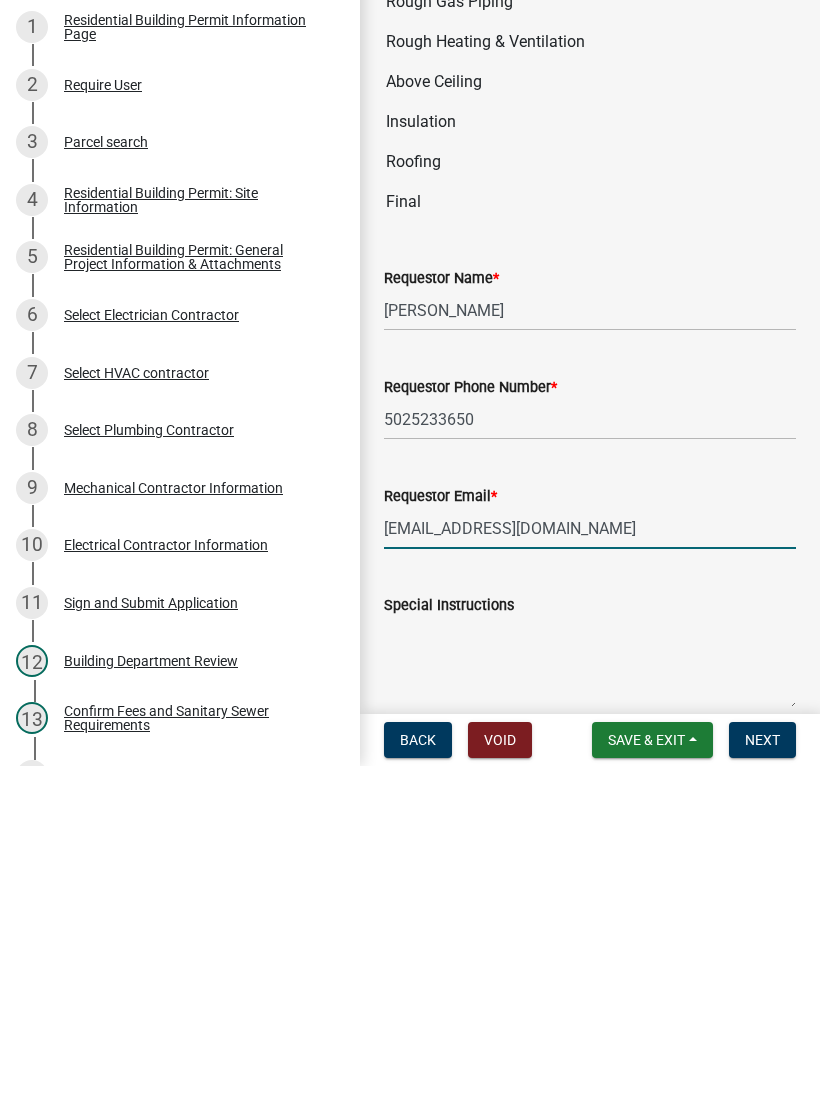 type on "[EMAIL_ADDRESS][DOMAIN_NAME]" 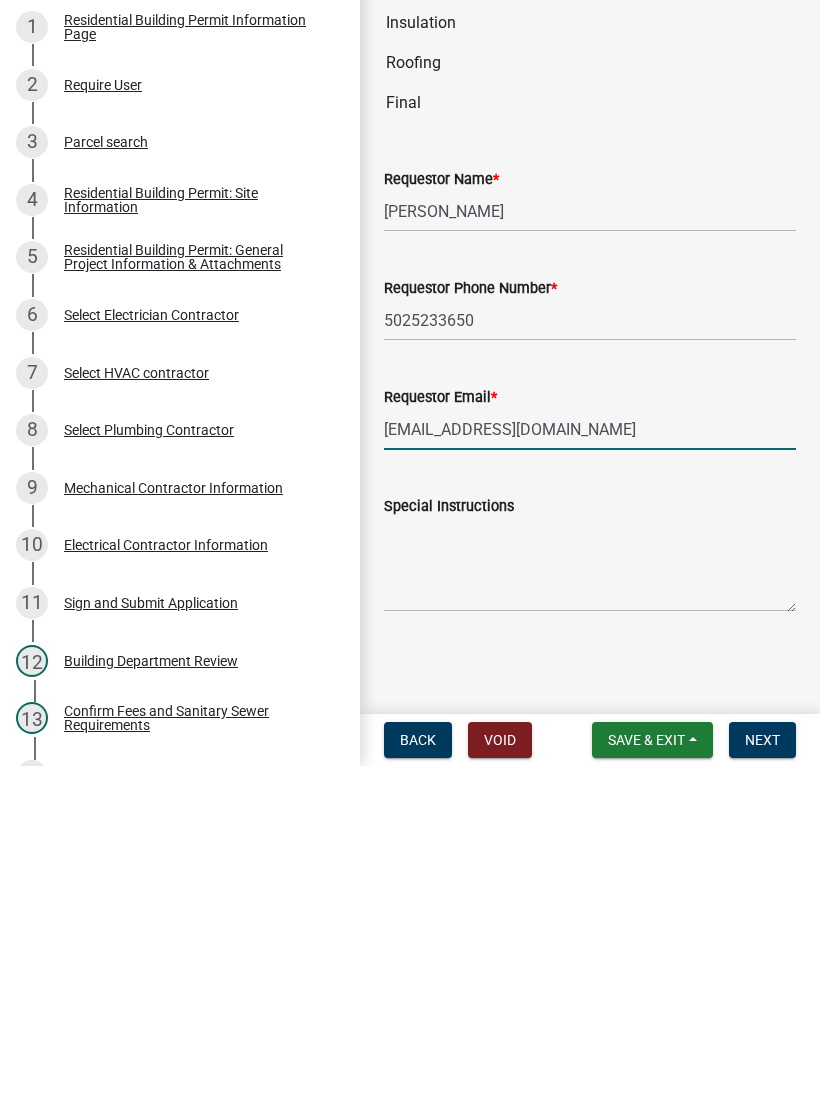 scroll, scrollTop: 1588, scrollLeft: 0, axis: vertical 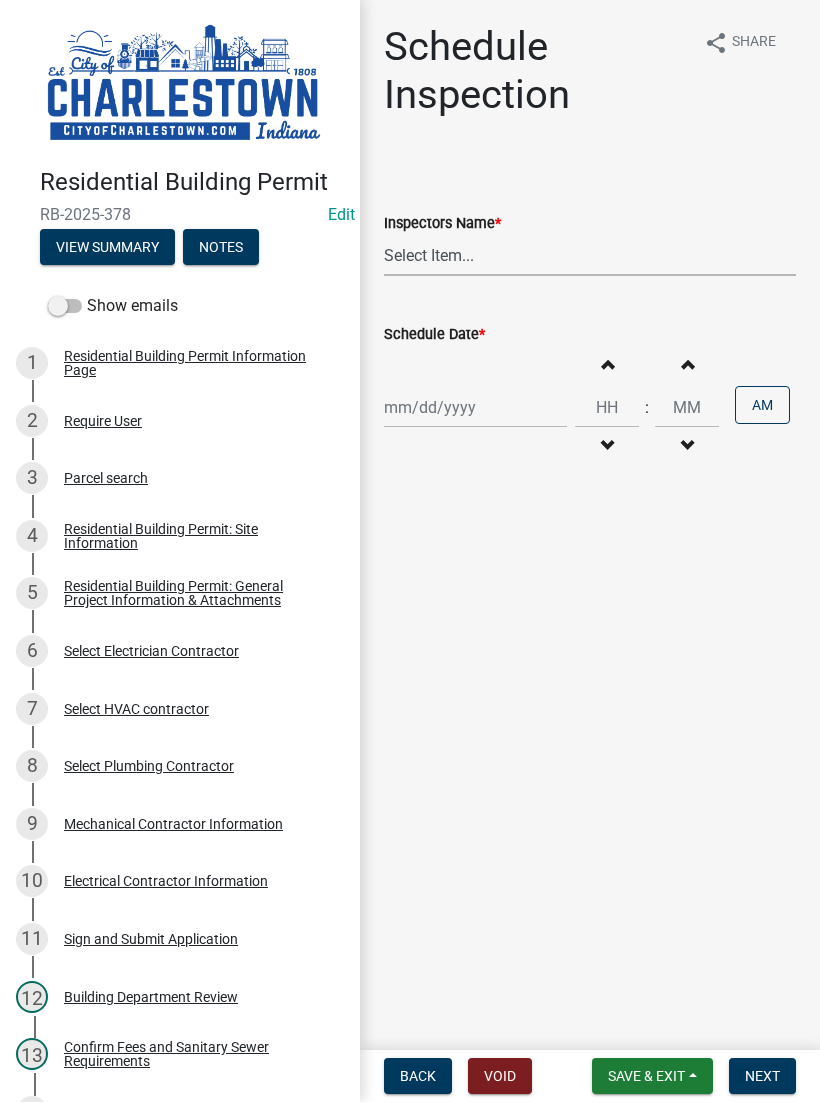 click on "Select Item...   [PERSON_NAME] ([PERSON_NAME])   [PERSON_NAME] ([PERSON_NAME])   [PERSON_NAME] ([PERSON_NAME])" at bounding box center [590, 256] 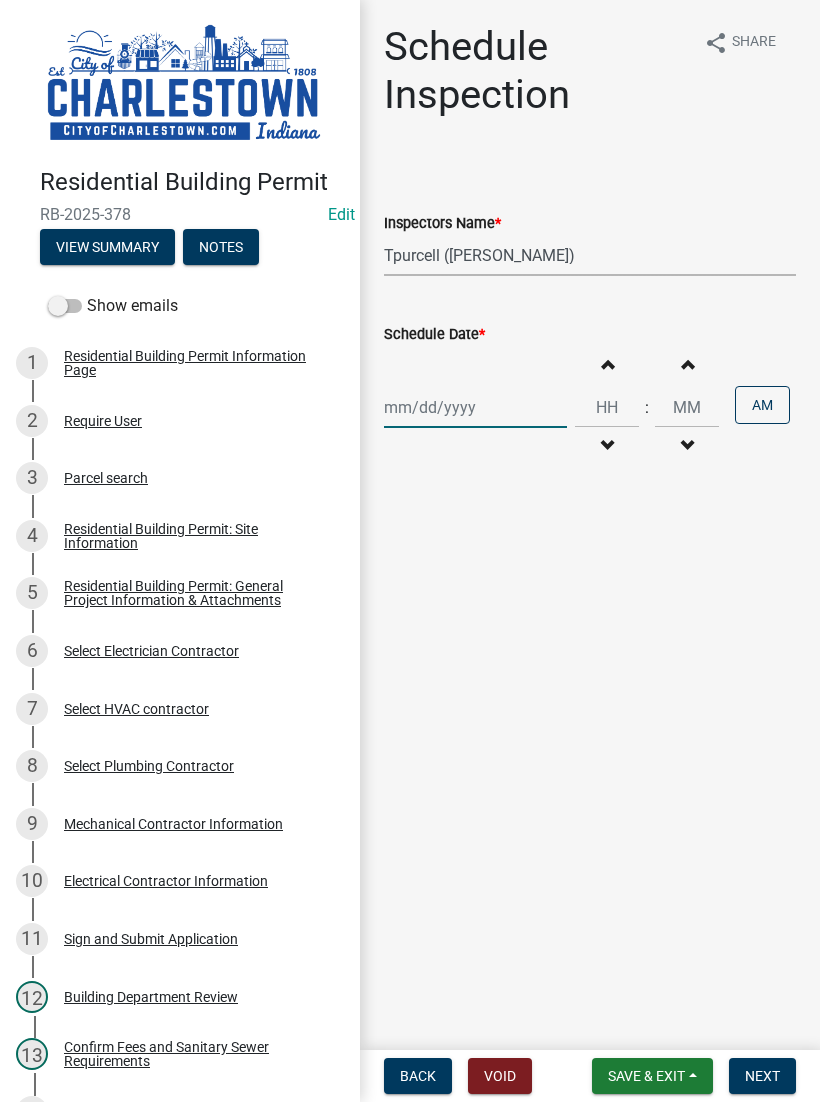 click 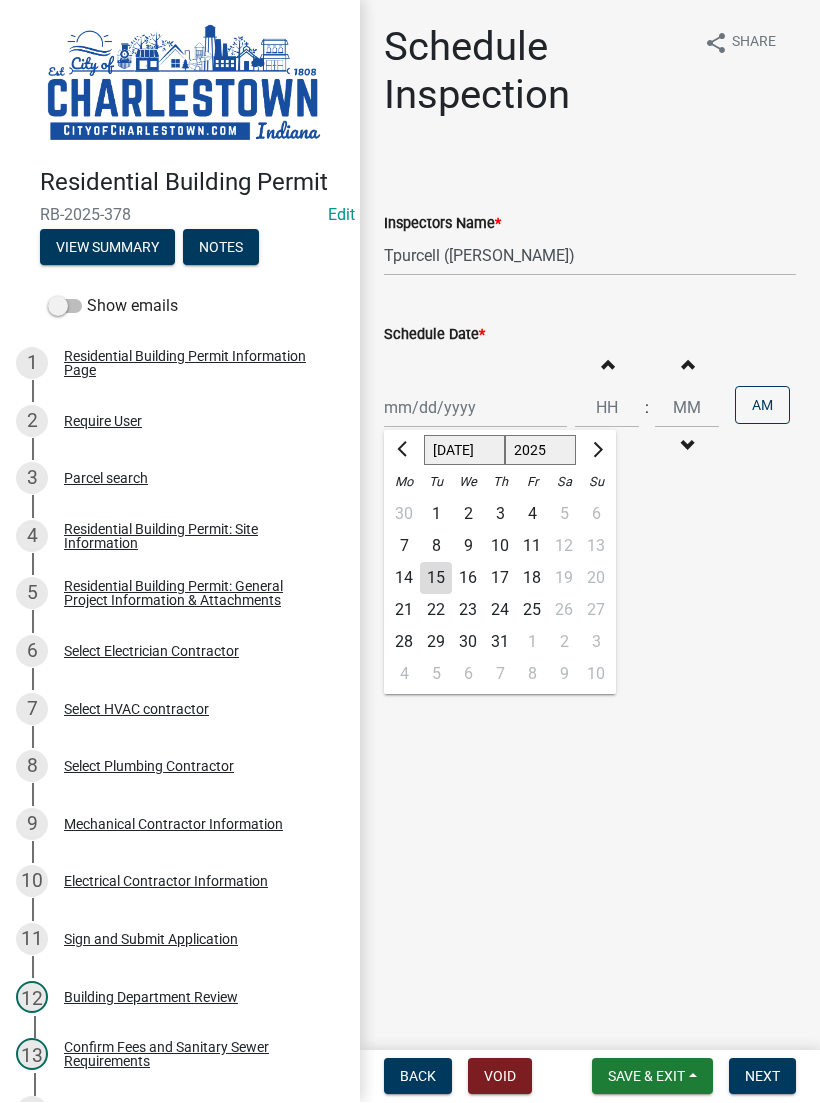click on "15" 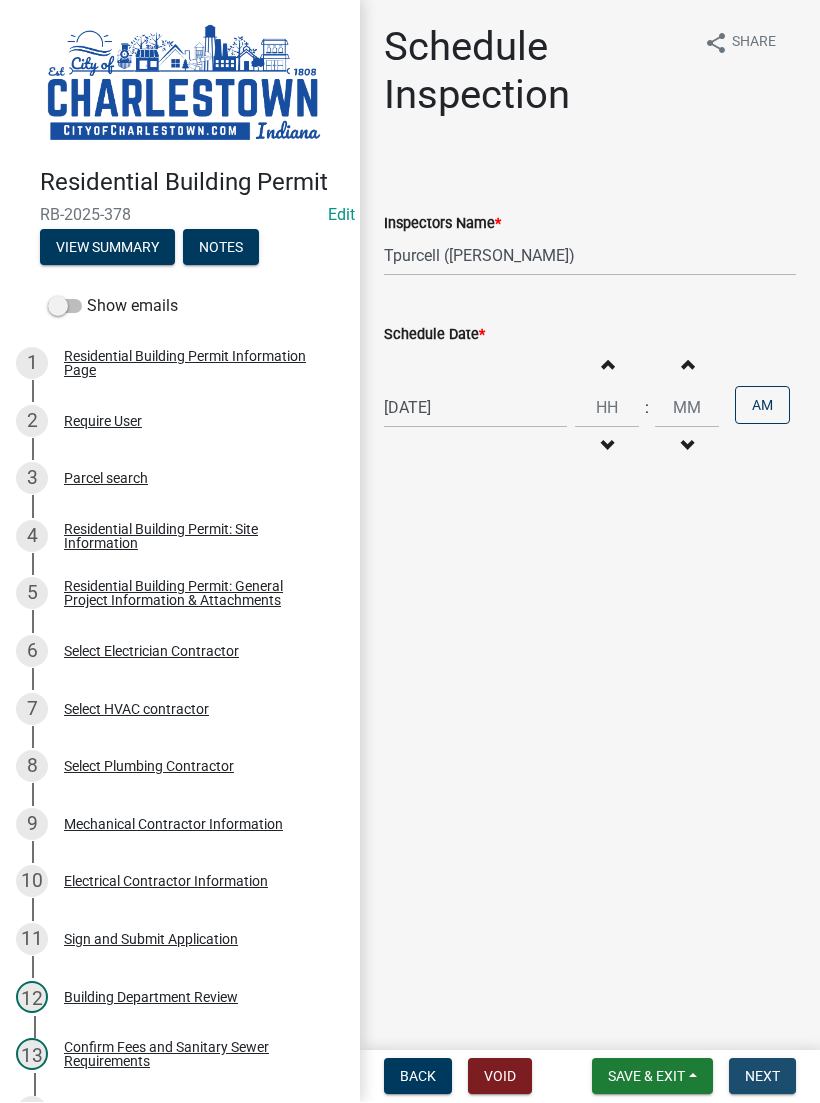 click on "Next" at bounding box center [762, 1077] 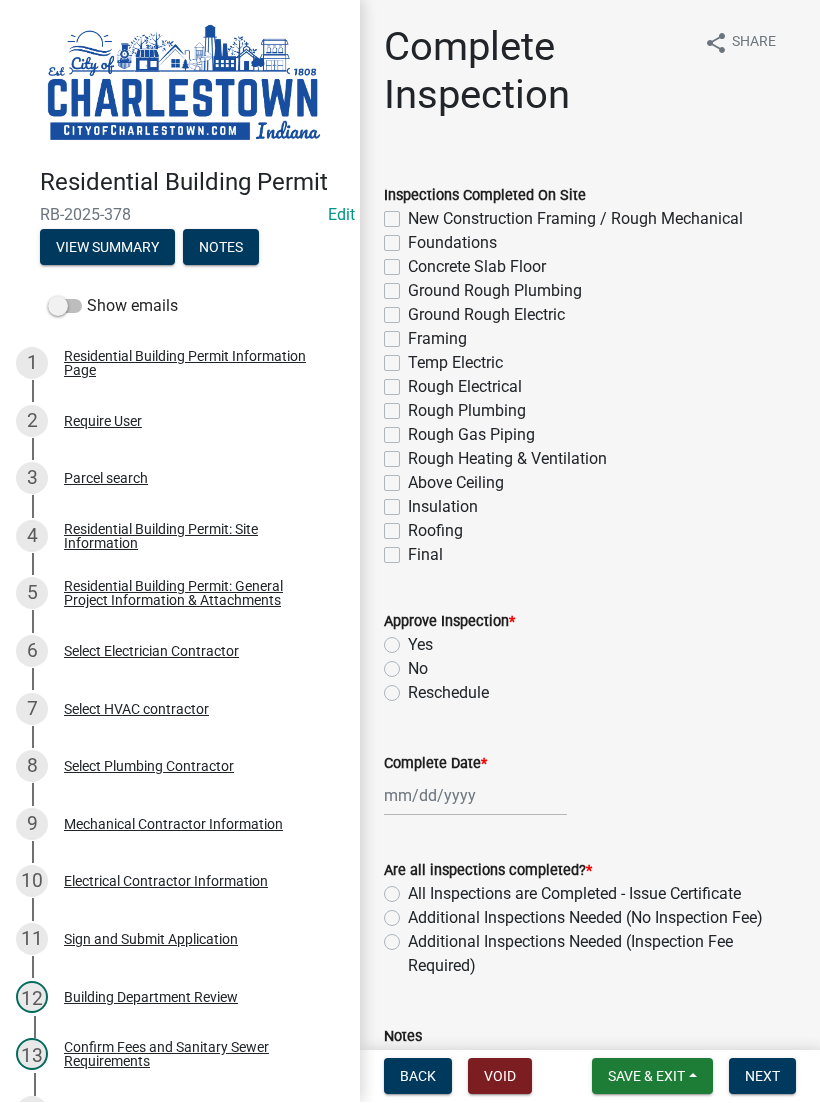 click on "Foundations" 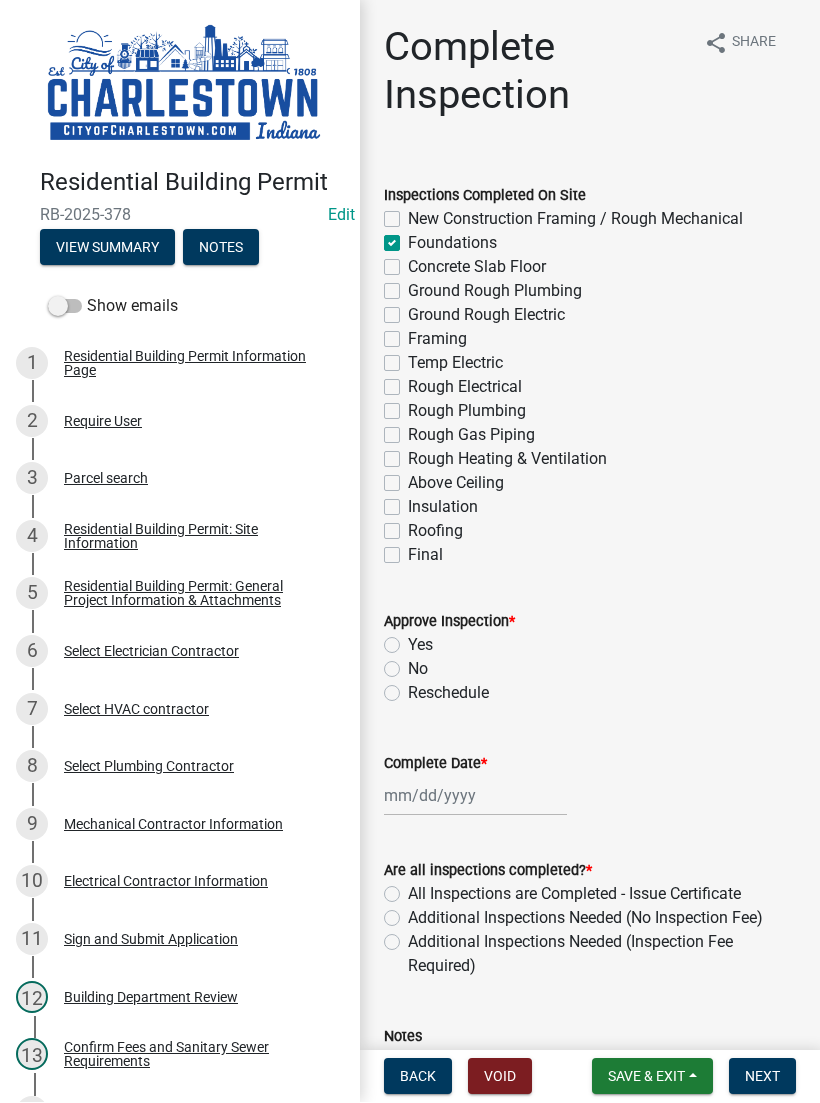 checkbox on "false" 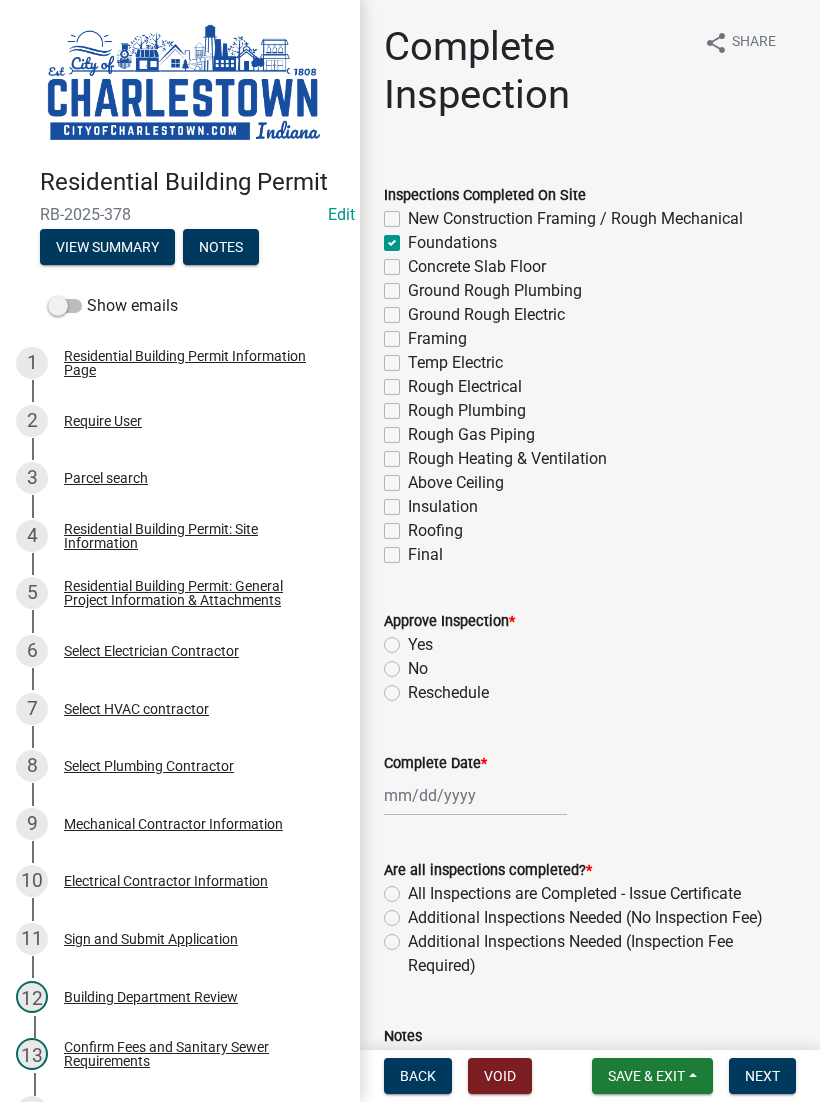 click on "Foundations" 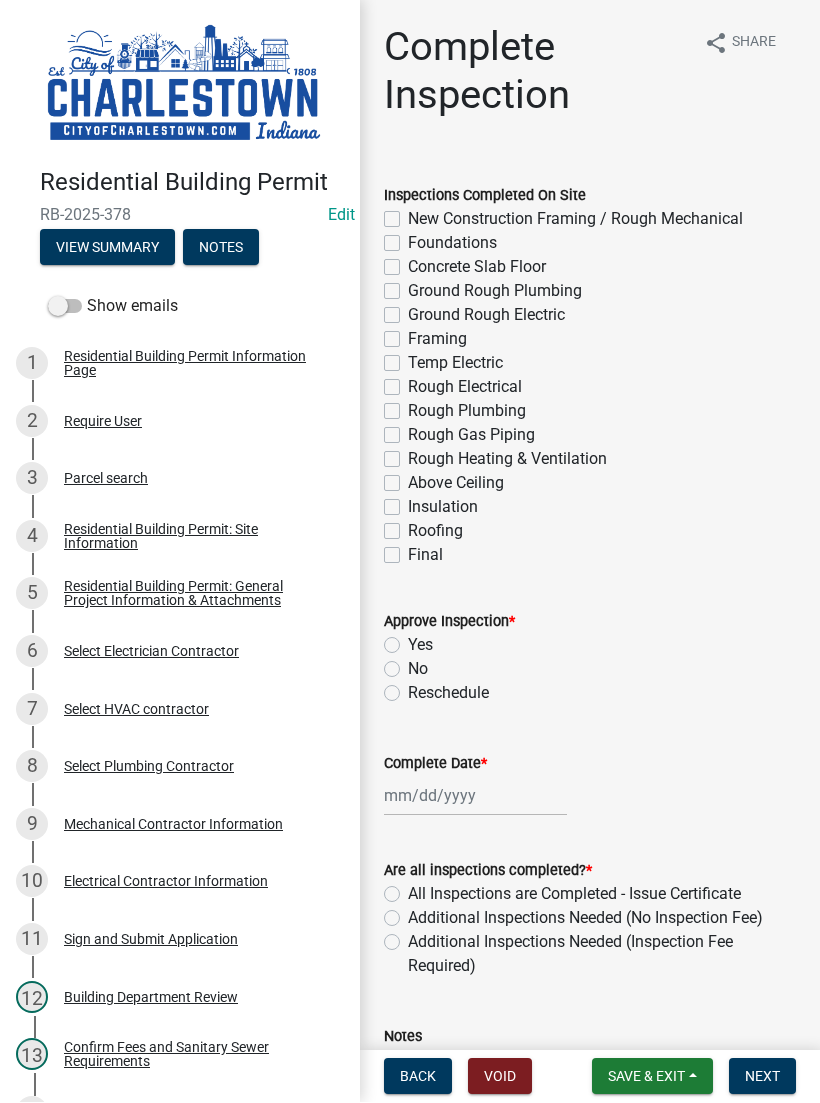 checkbox on "false" 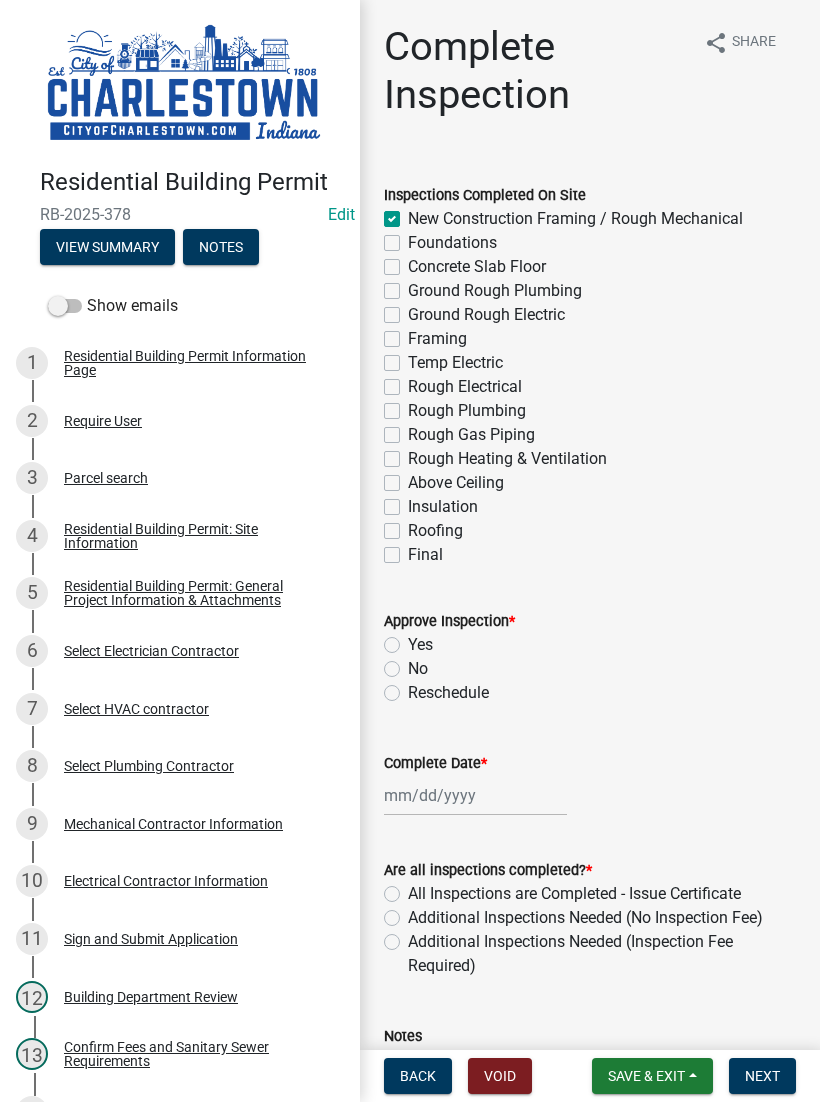 checkbox on "true" 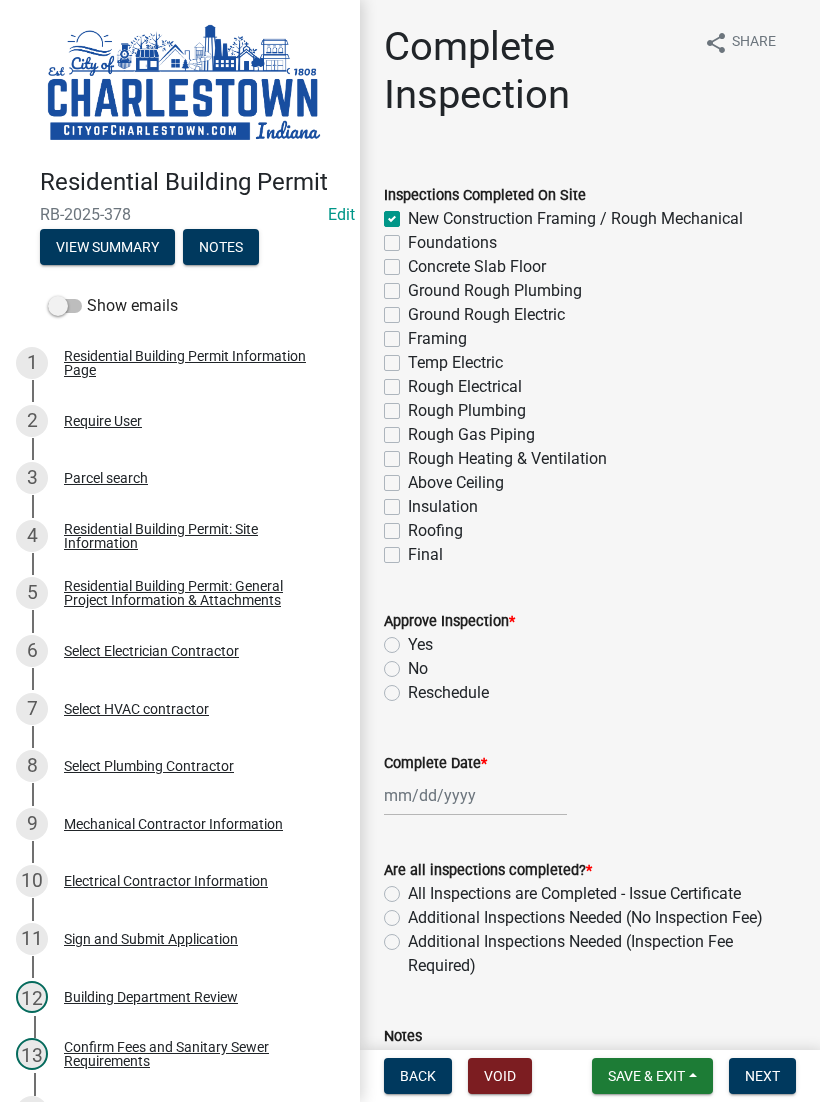 click on "Rough Electrical" 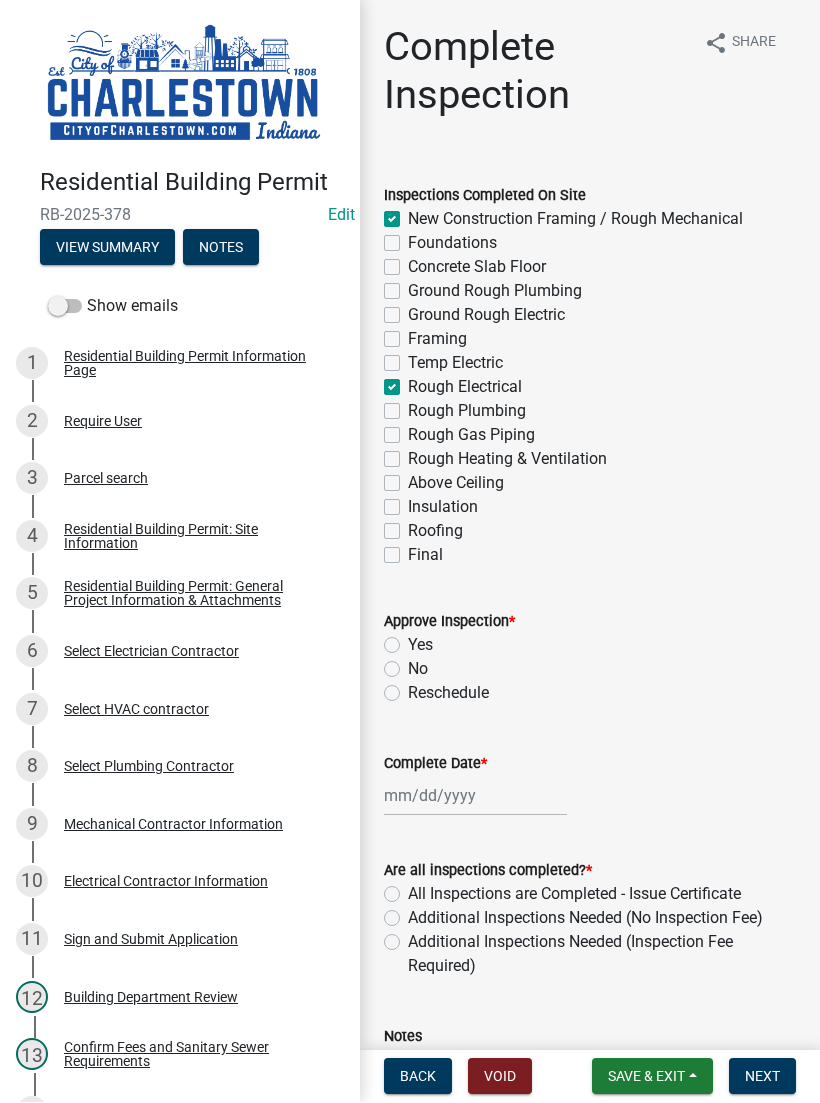 checkbox on "true" 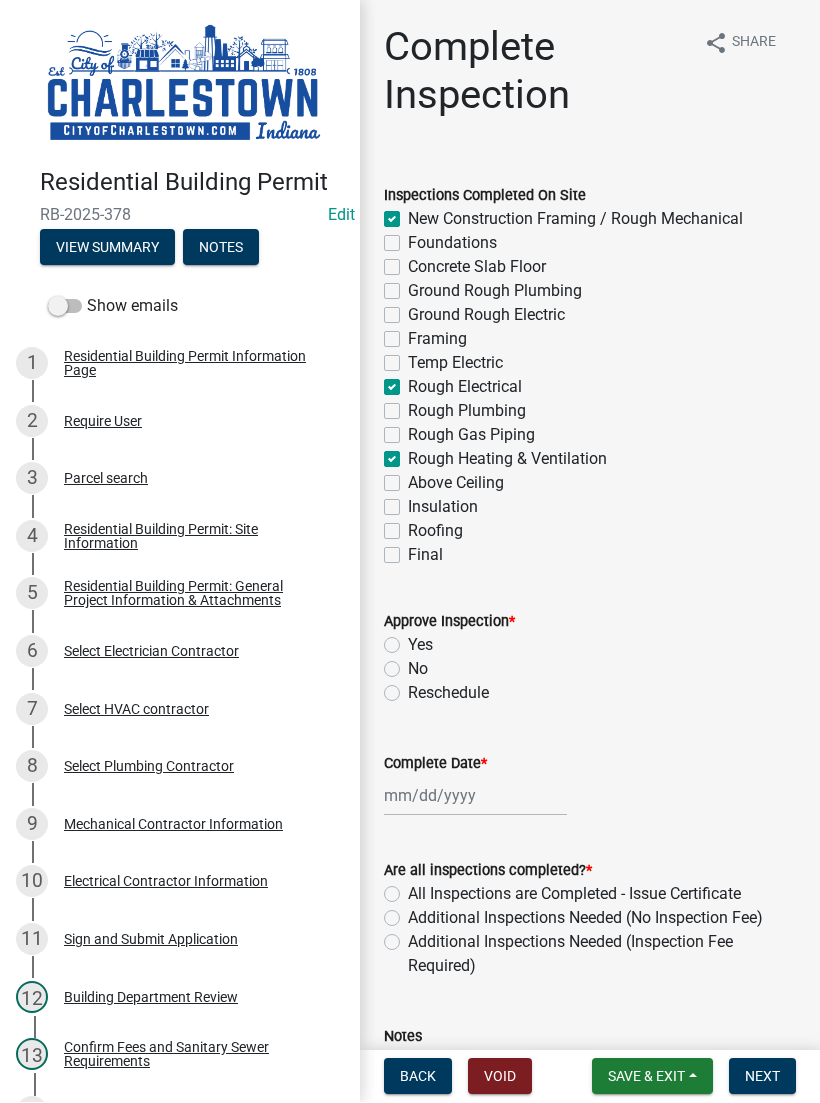 checkbox on "true" 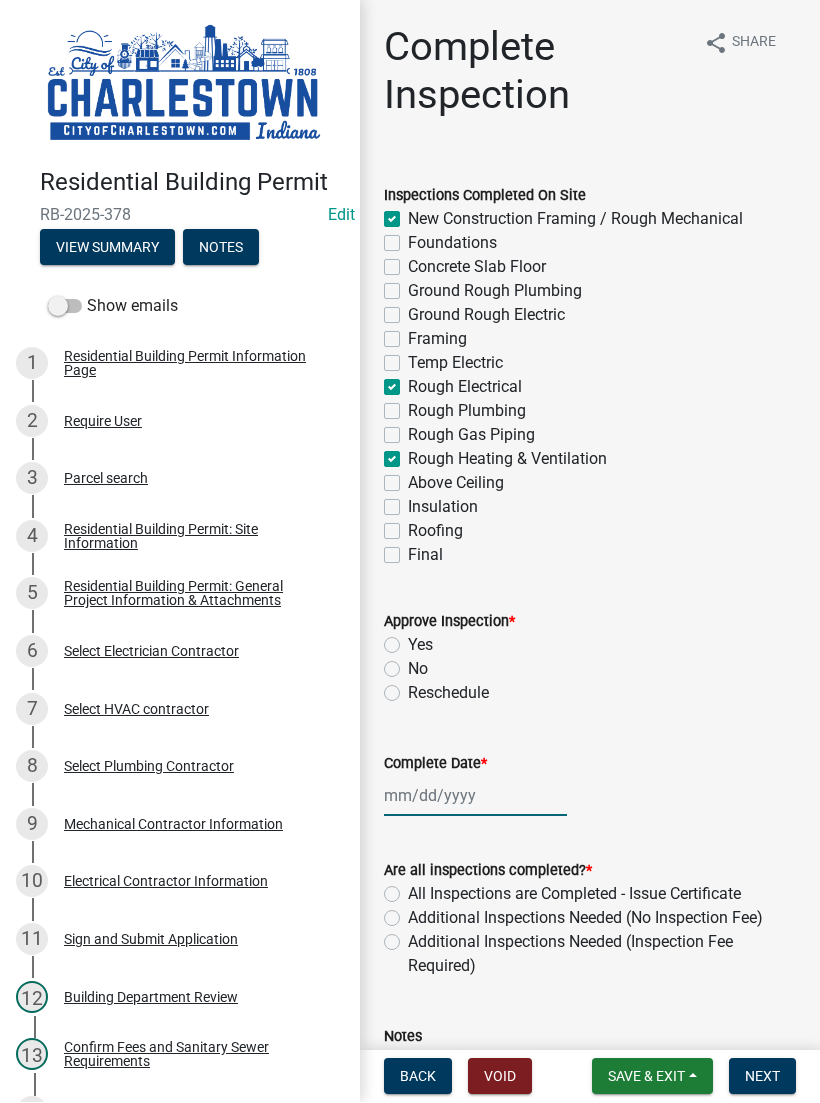 click 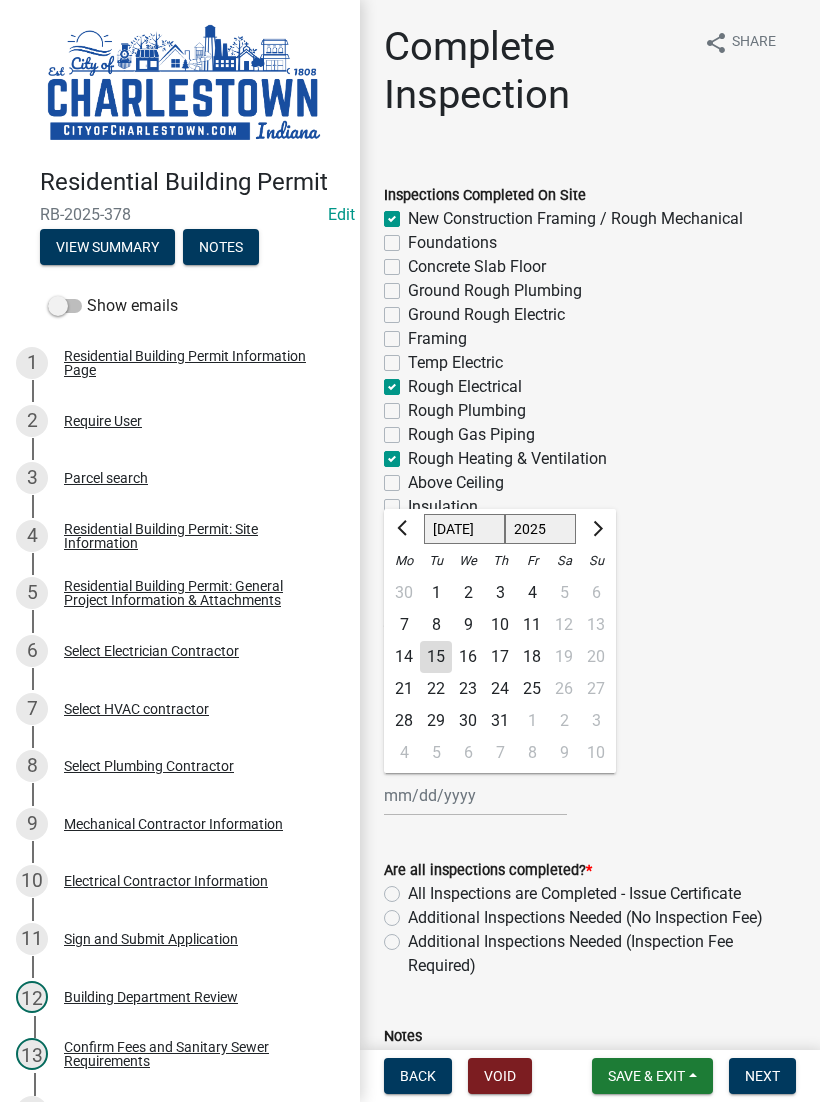 click on "15" 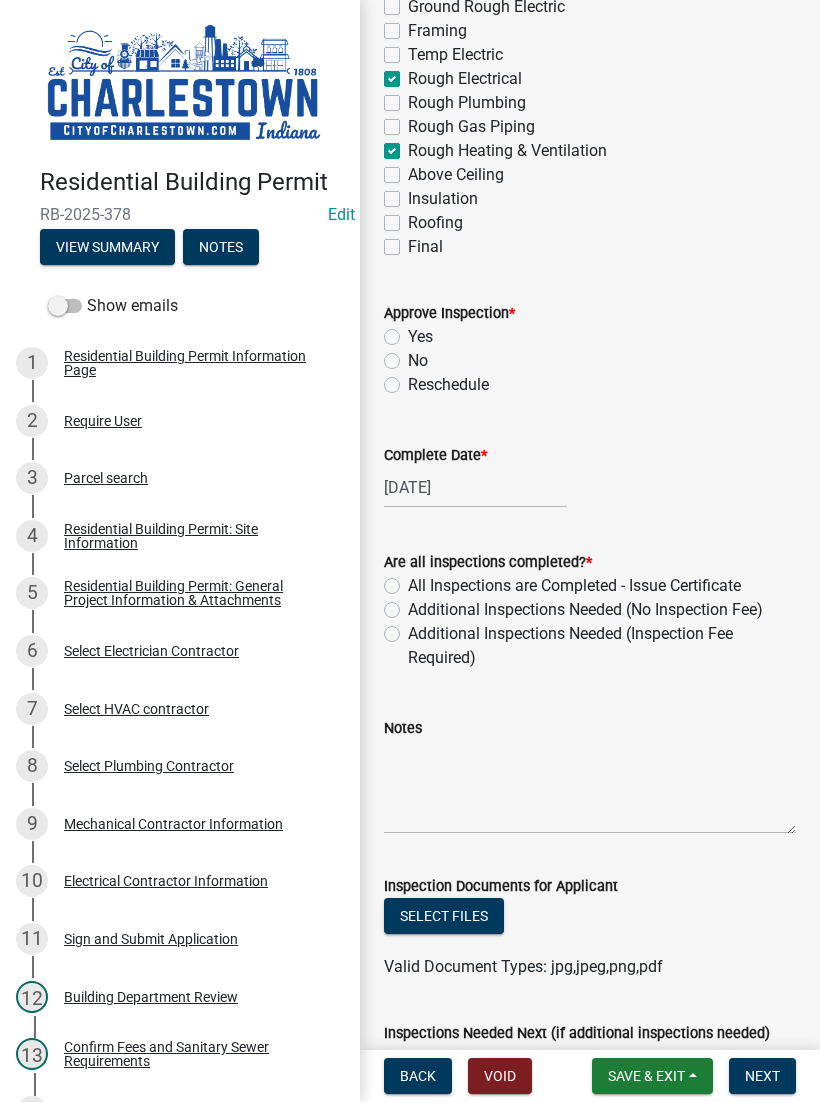 scroll, scrollTop: 328, scrollLeft: 0, axis: vertical 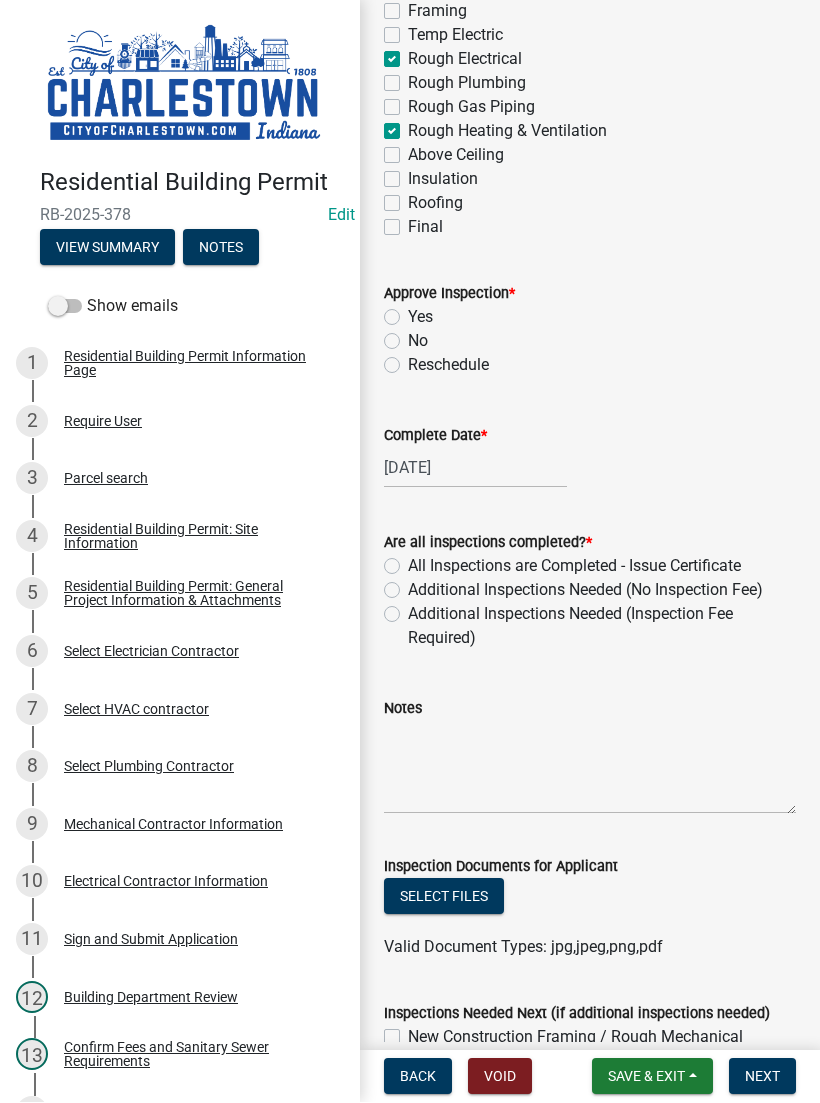click on "Additional Inspections Needed (No Inspection Fee)" 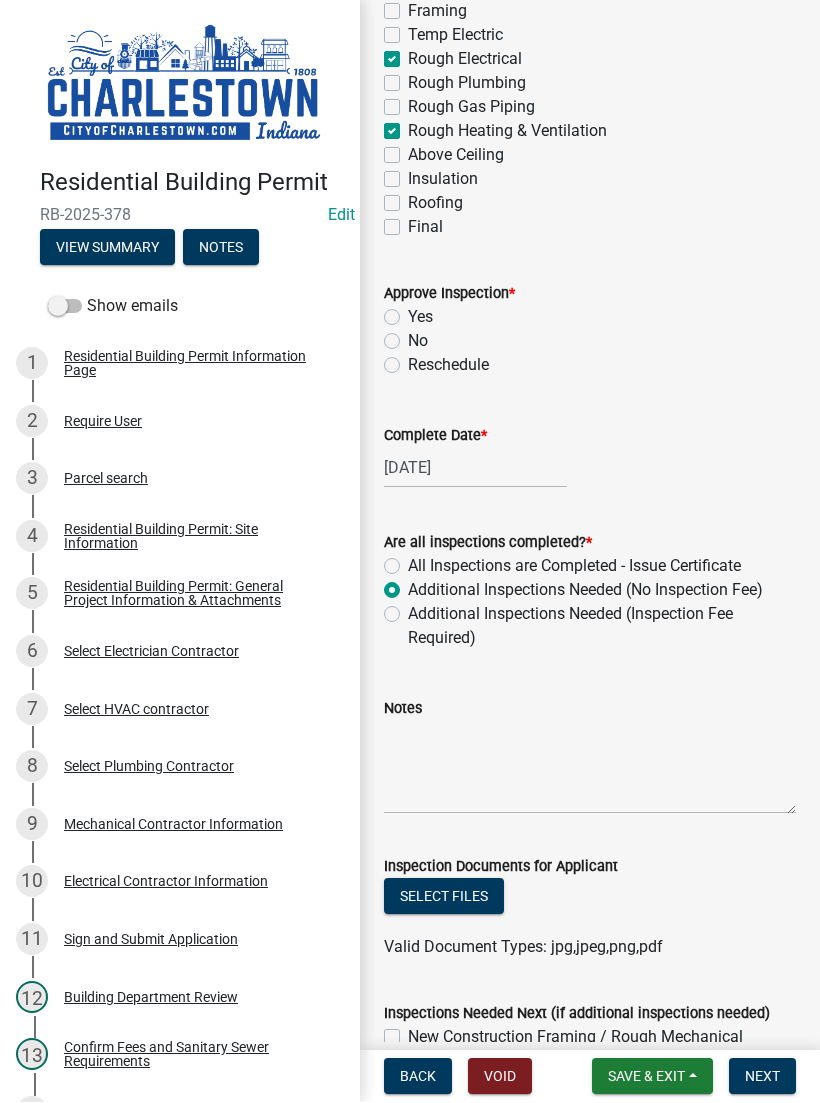 radio on "true" 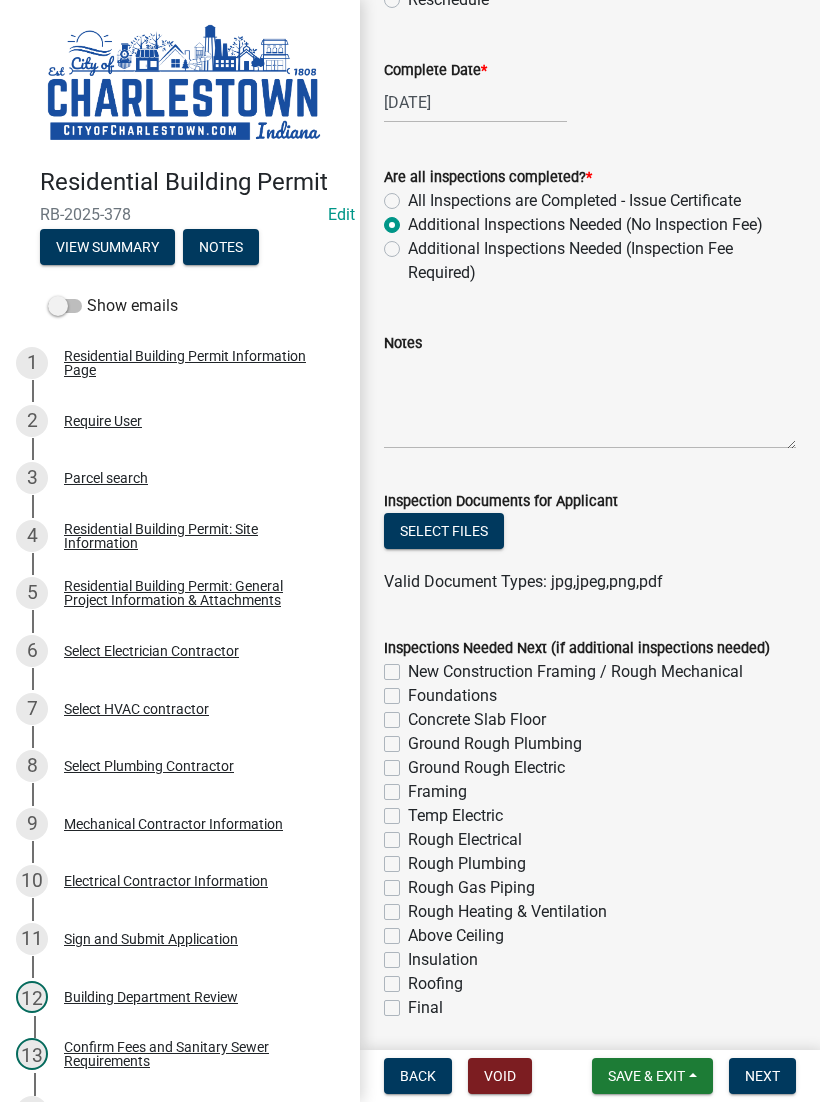 scroll, scrollTop: 693, scrollLeft: 0, axis: vertical 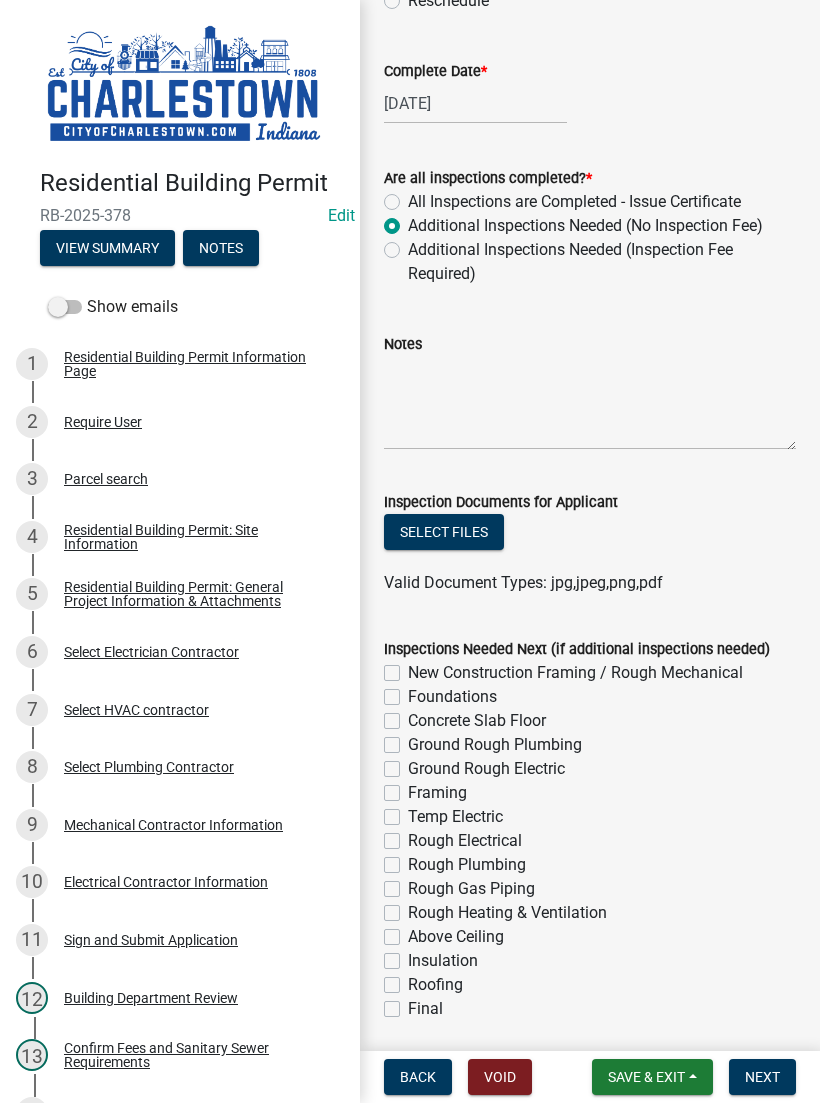 click on "Select files" 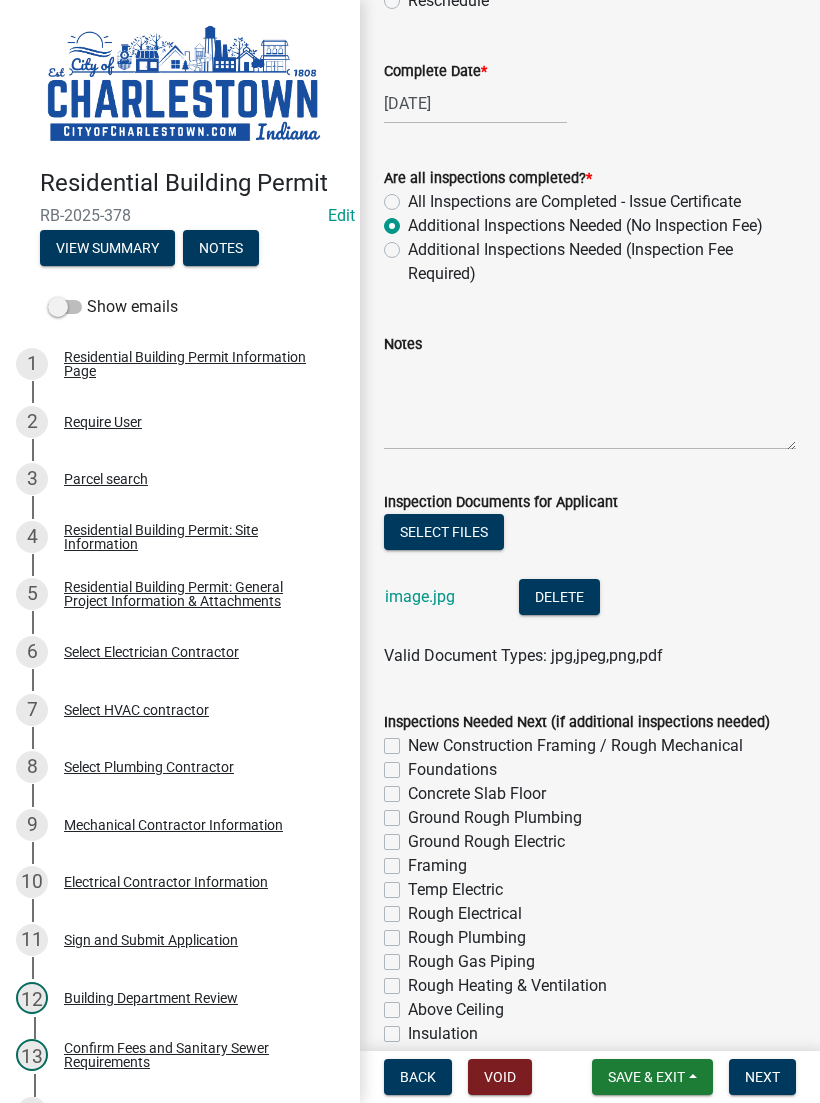 click on "Select files" 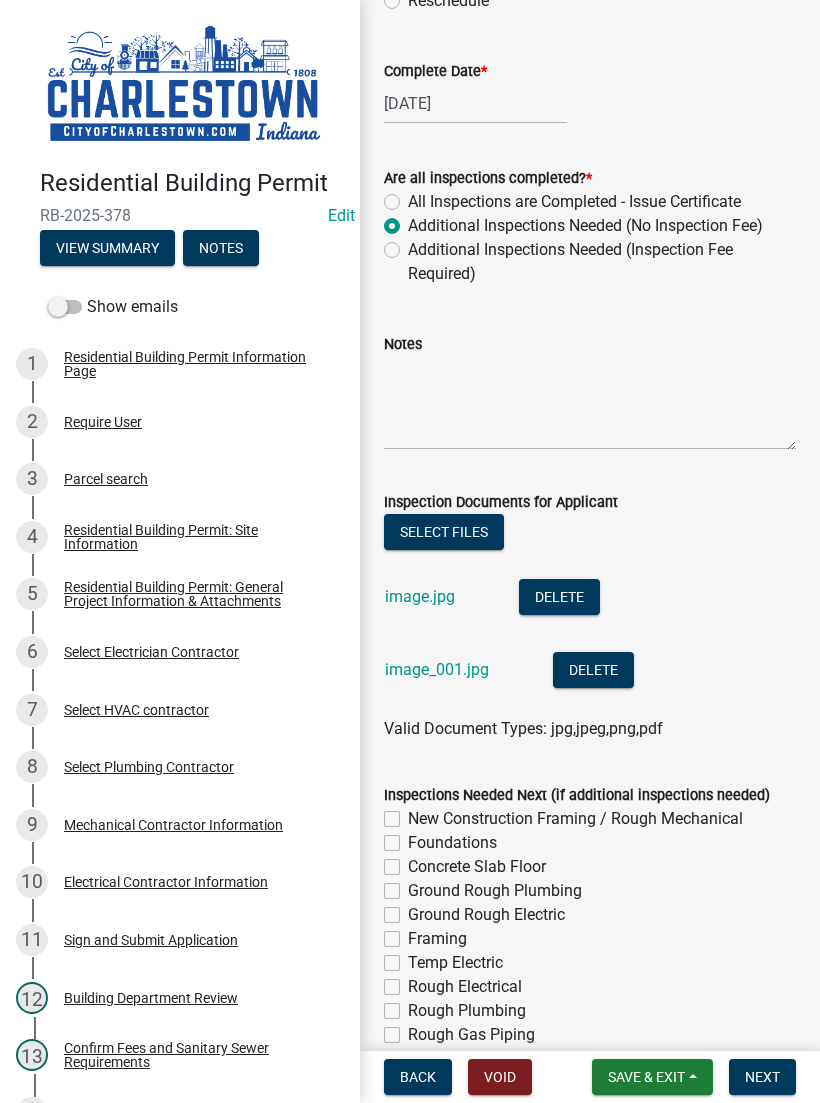 click on "Select files" 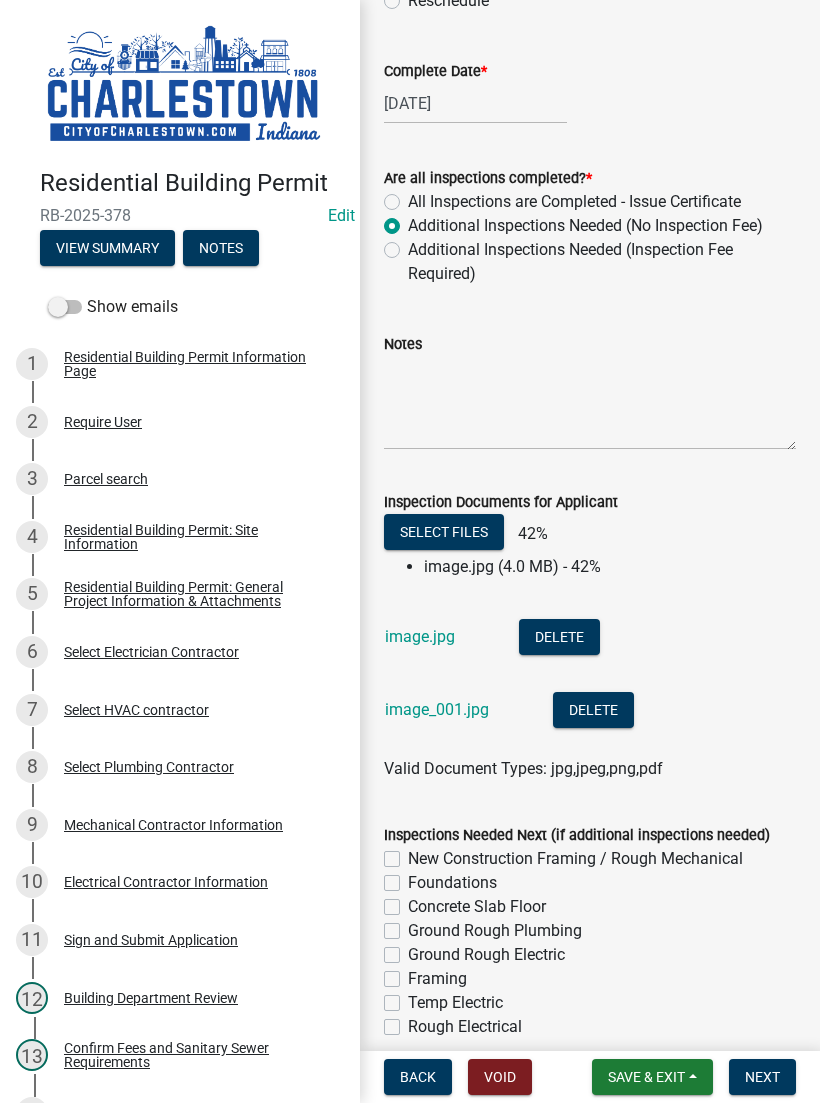 click on "Select files" 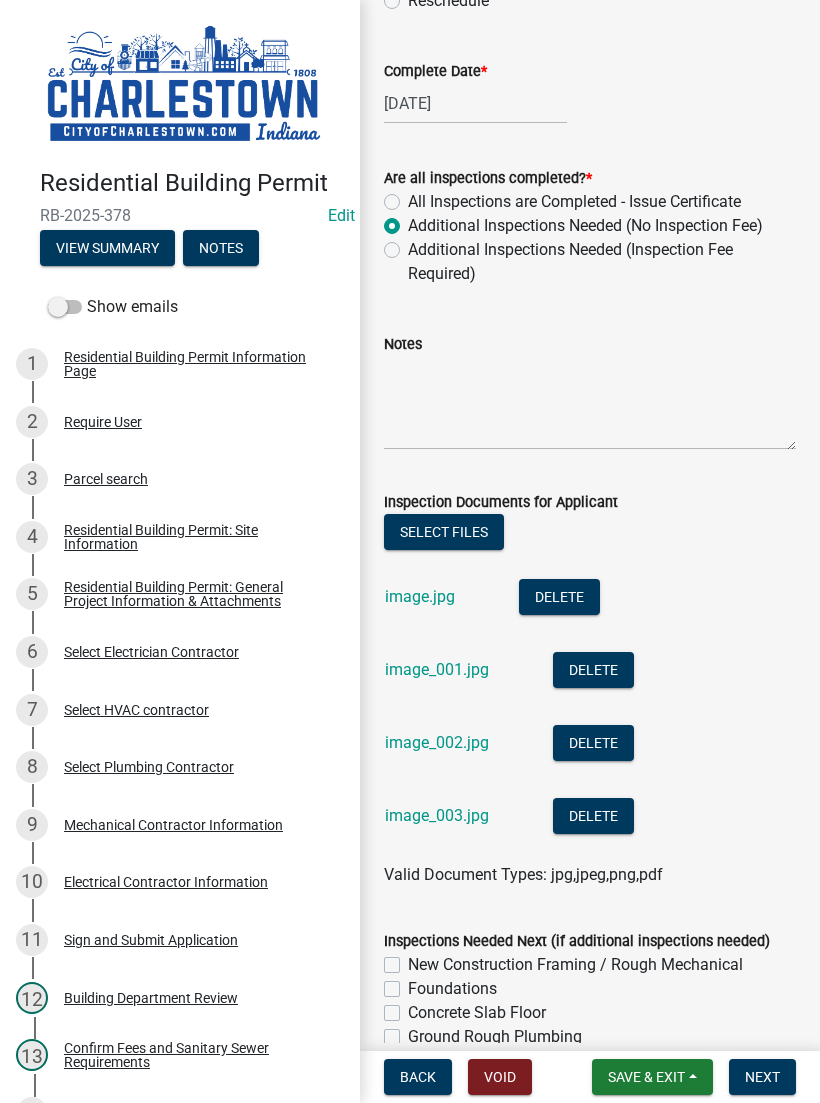 click on "Select files" 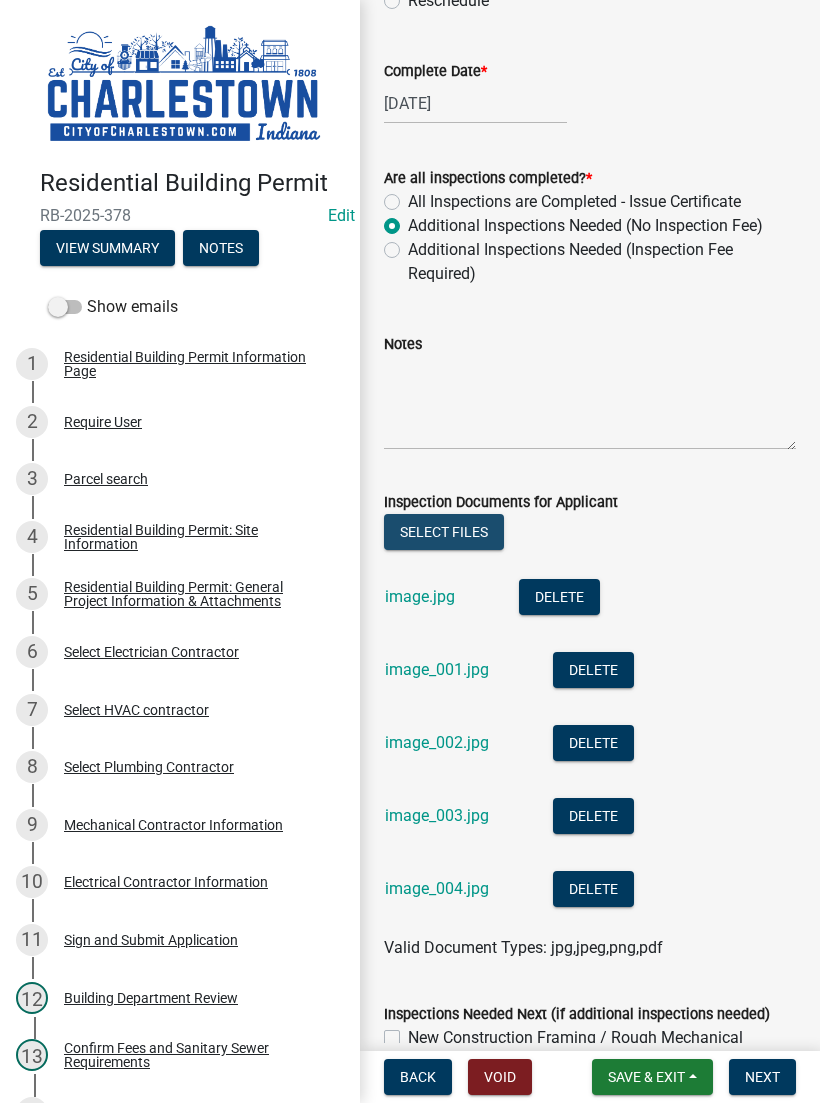click on "Select files" 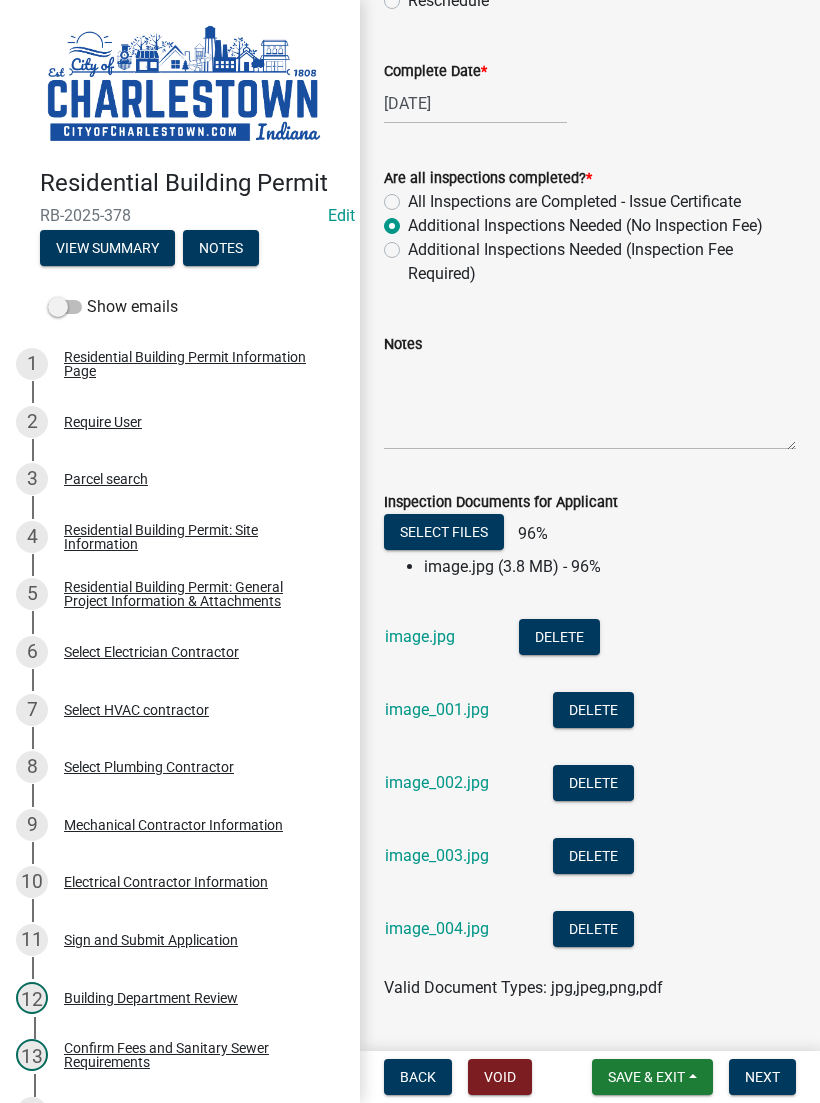 click on "Inspection Documents for Applicant" 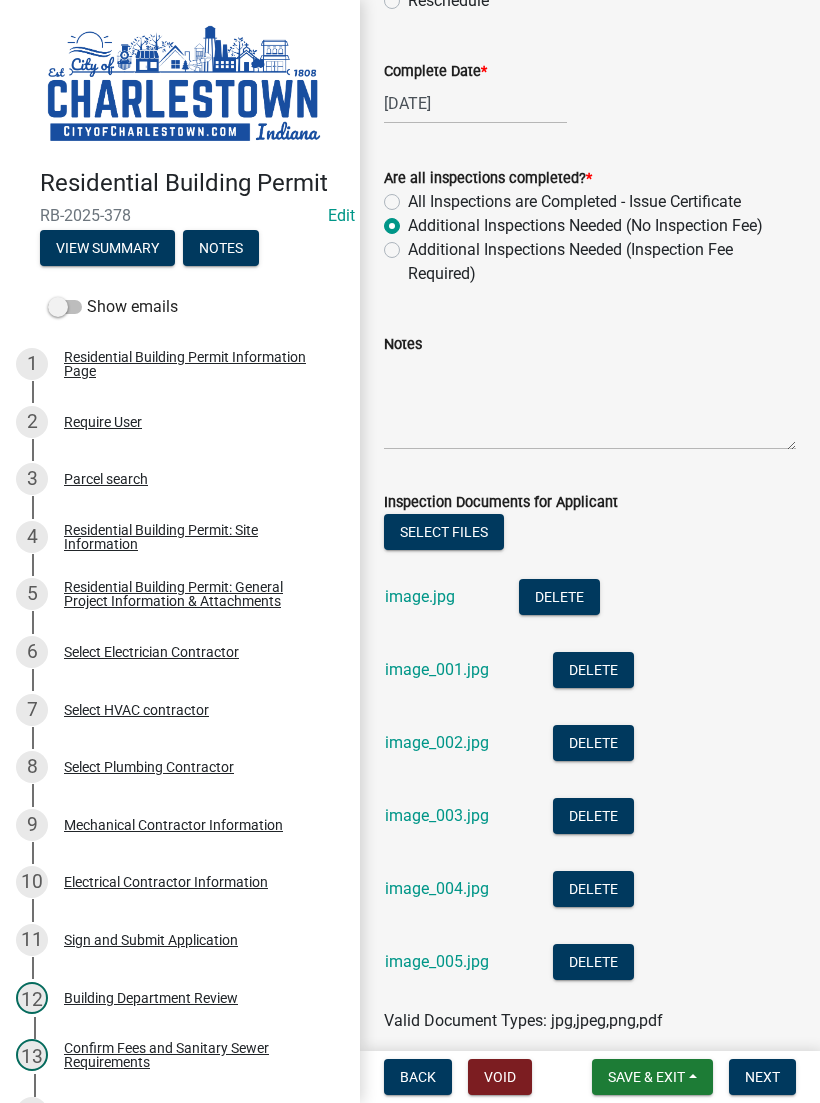 click on "Select files" 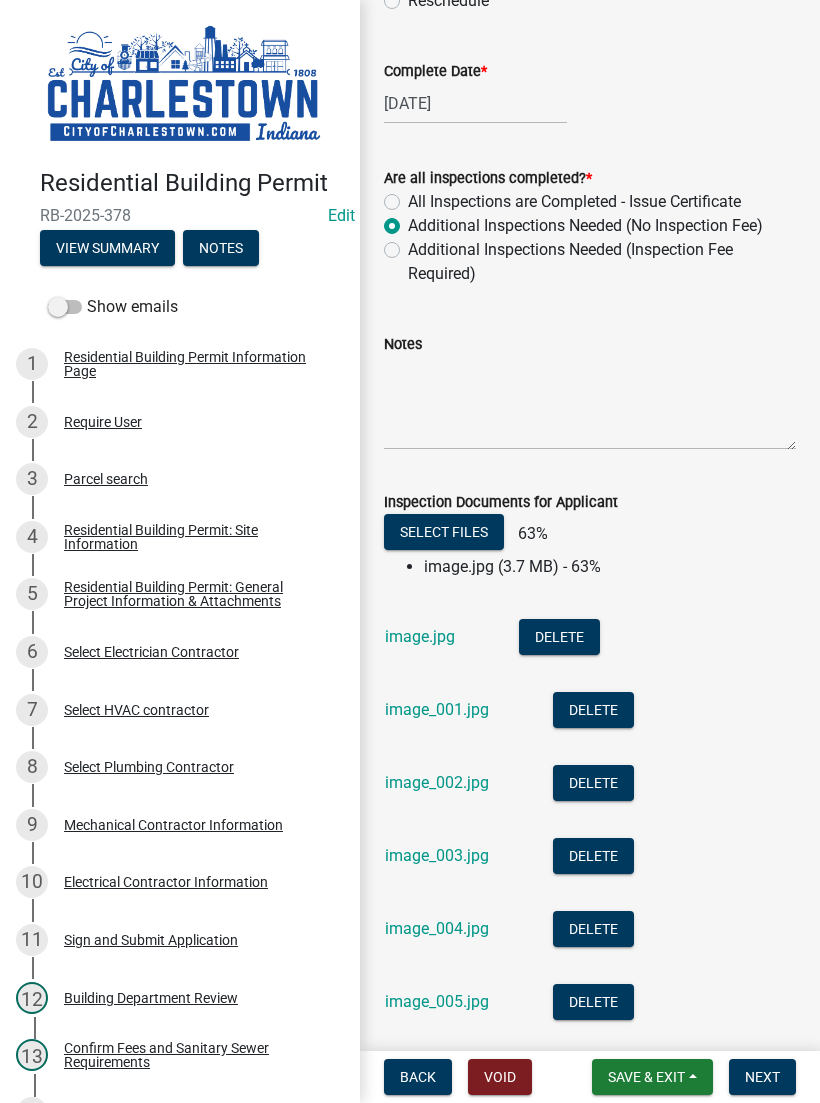 click on "Select files" 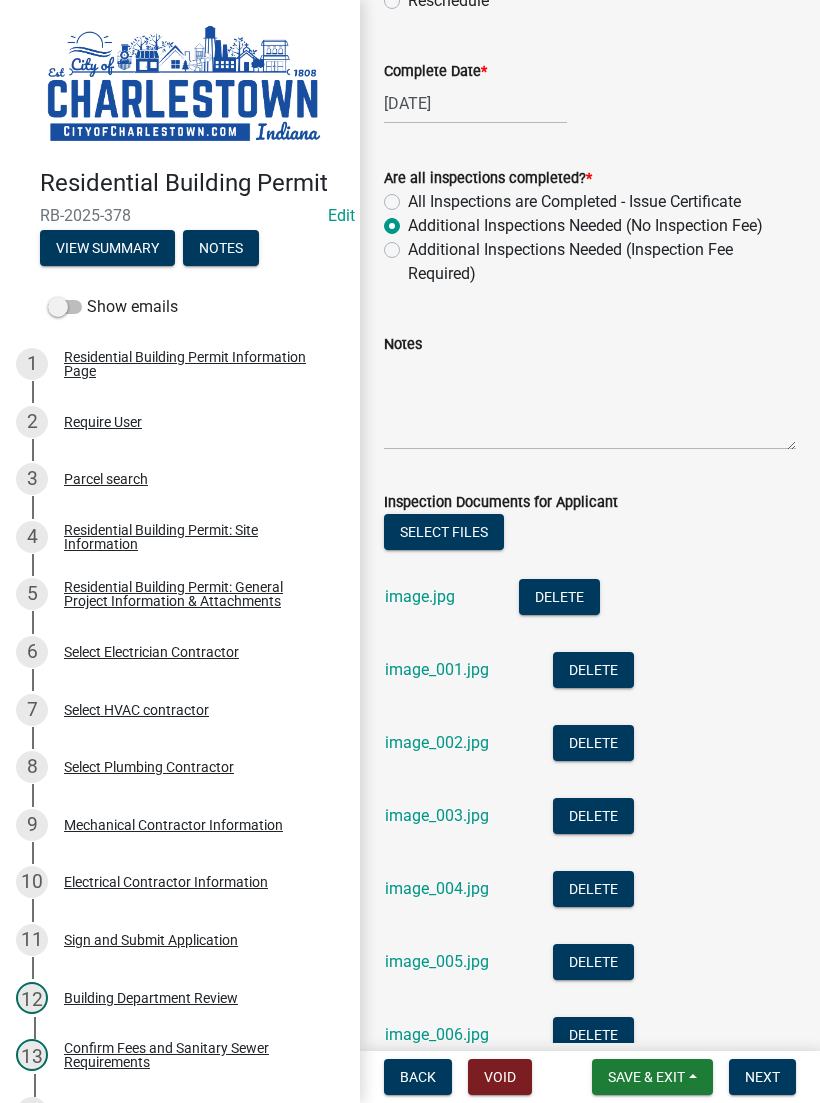 click on "Select files" 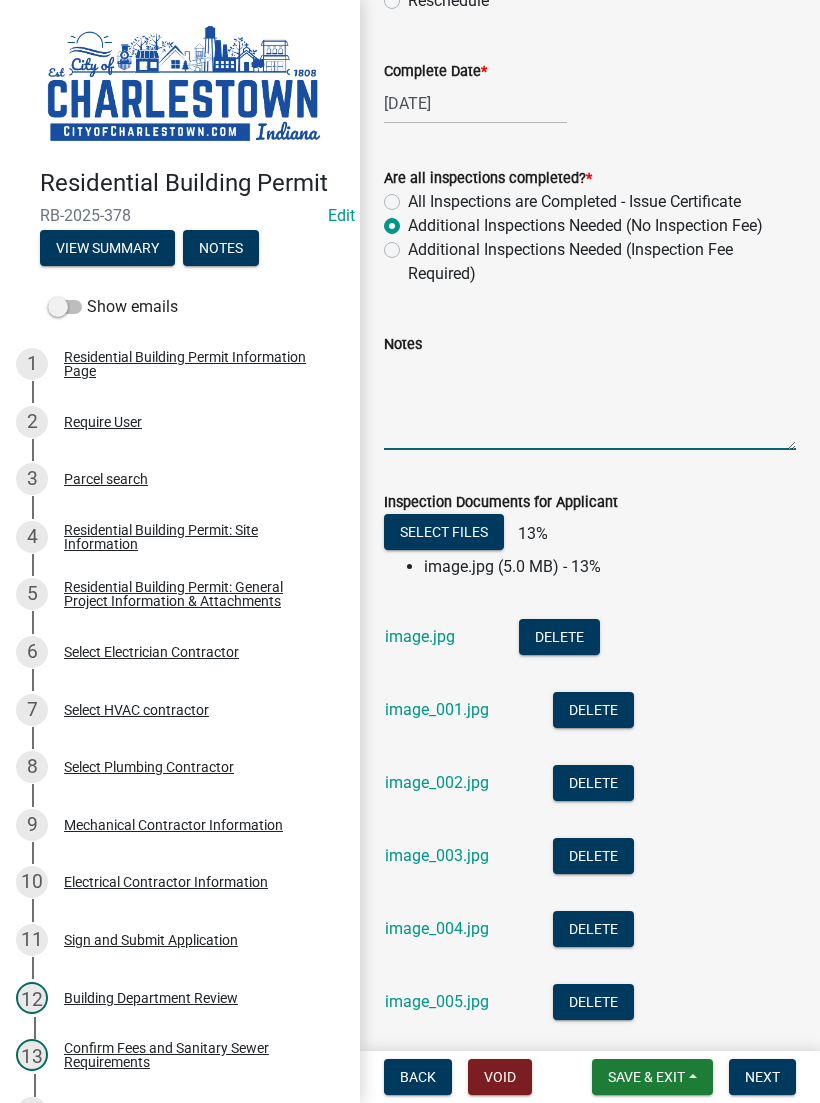 click on "Notes" at bounding box center [590, 403] 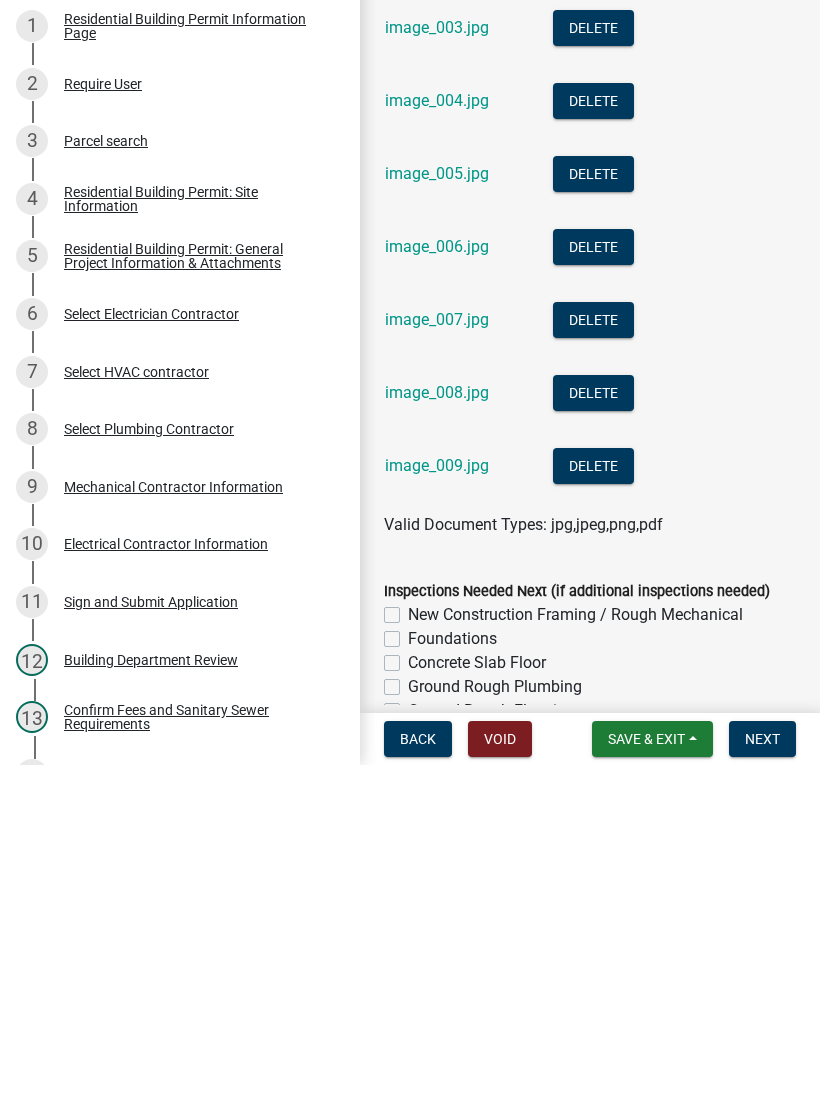scroll, scrollTop: 1090, scrollLeft: 0, axis: vertical 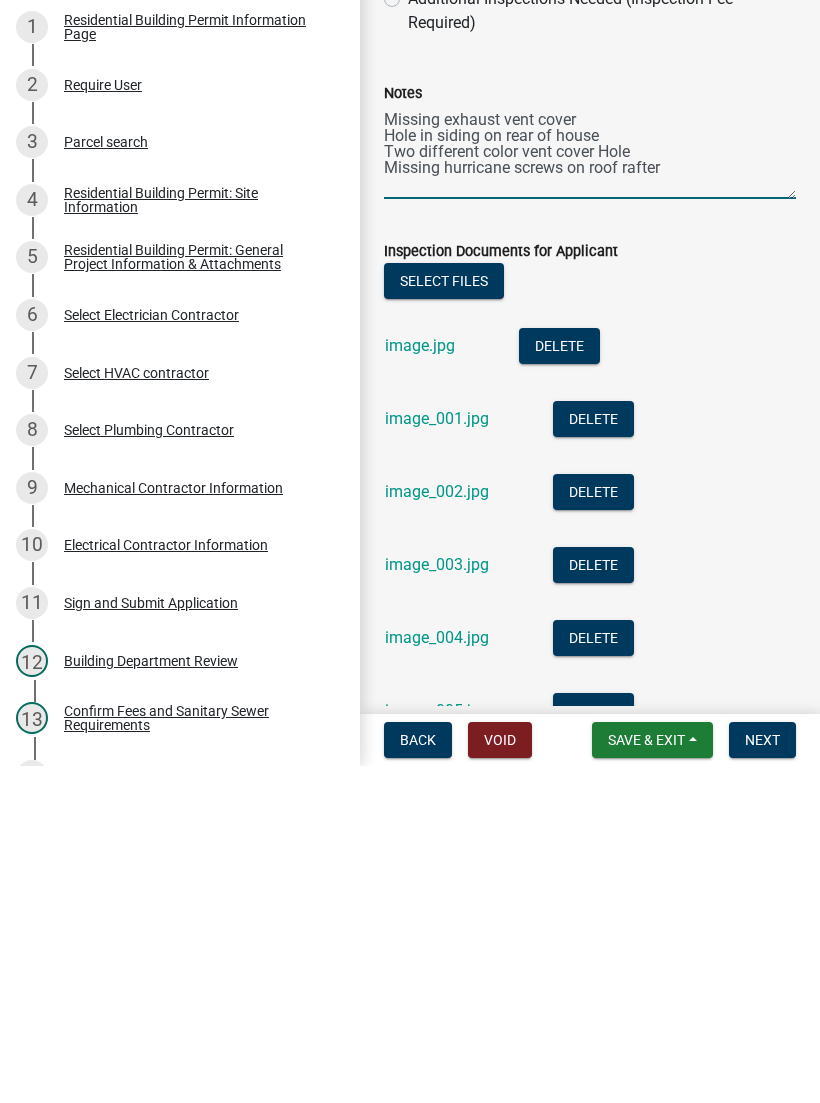 click on "Missing exhaust vent cover
Hole in siding on rear of house
Two different color vent cover Hole
Missing hurricane screws on roof rafter" at bounding box center [590, 489] 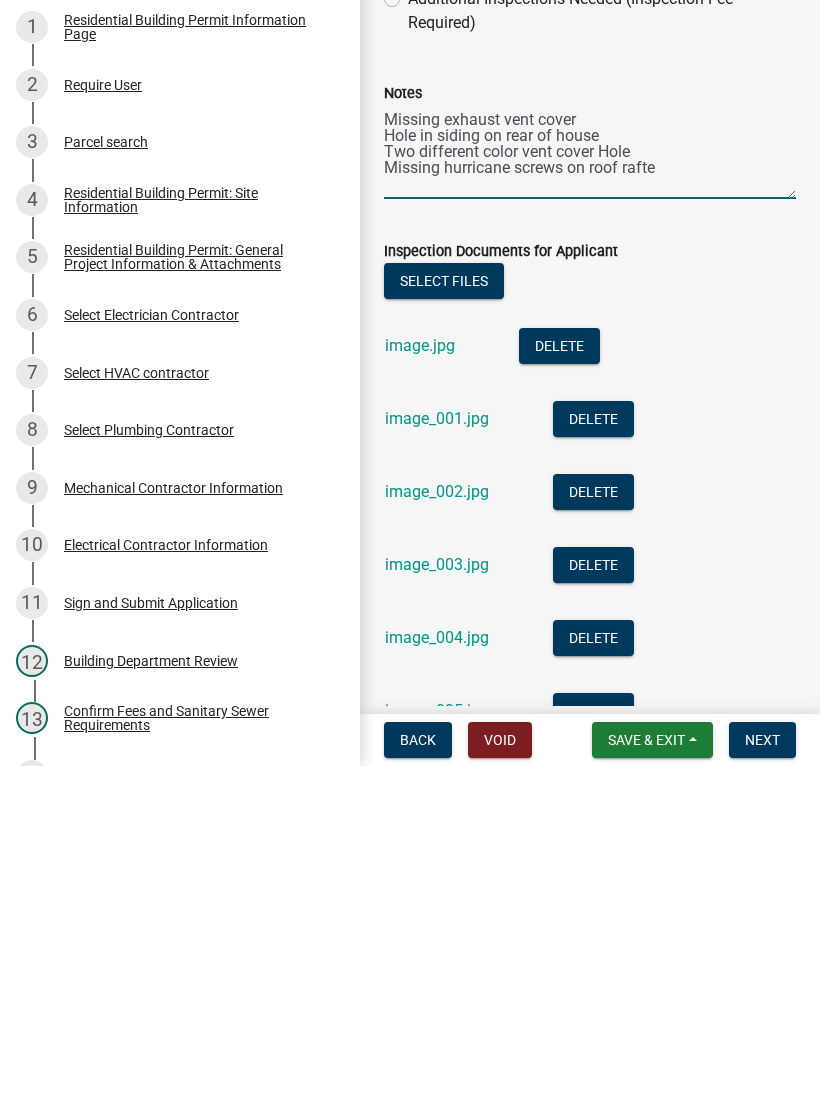 scroll, scrollTop: 0, scrollLeft: 0, axis: both 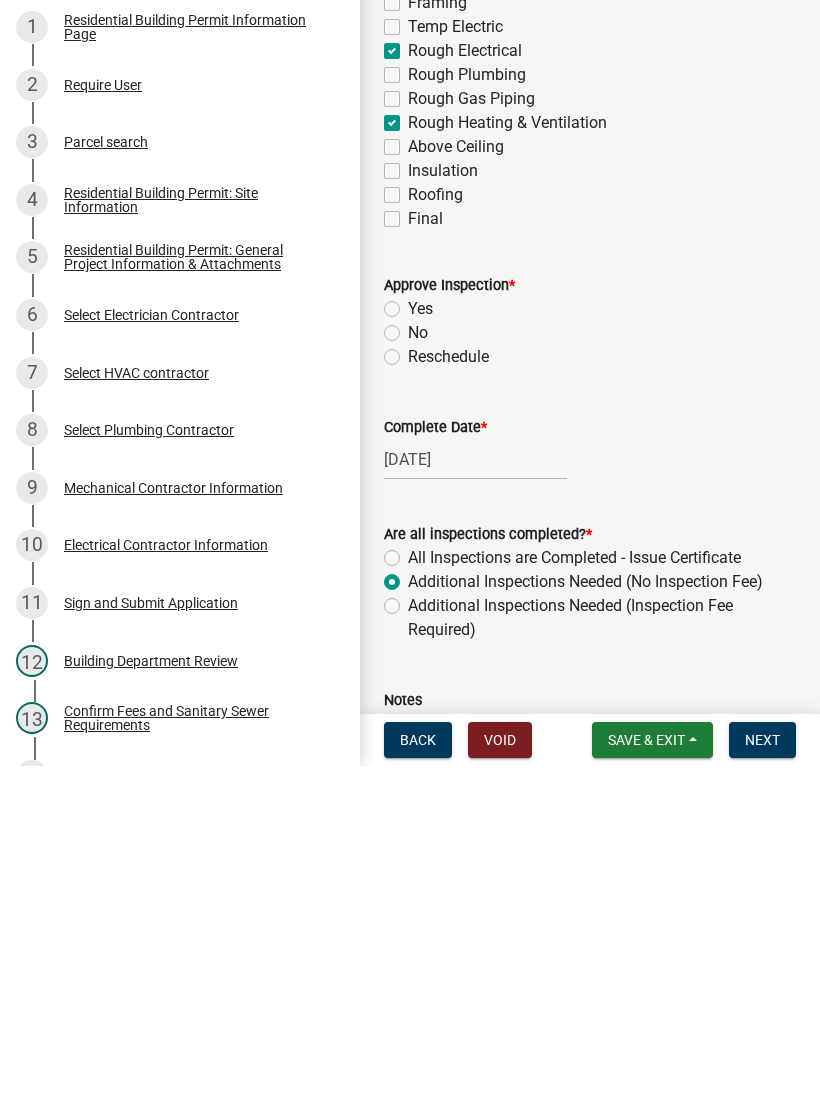 type on "Missing exhaust vent cover
Hole in siding on rear of house
Two different color vent cover Hole
Missing hurricane screws on roof rafter over stair well" 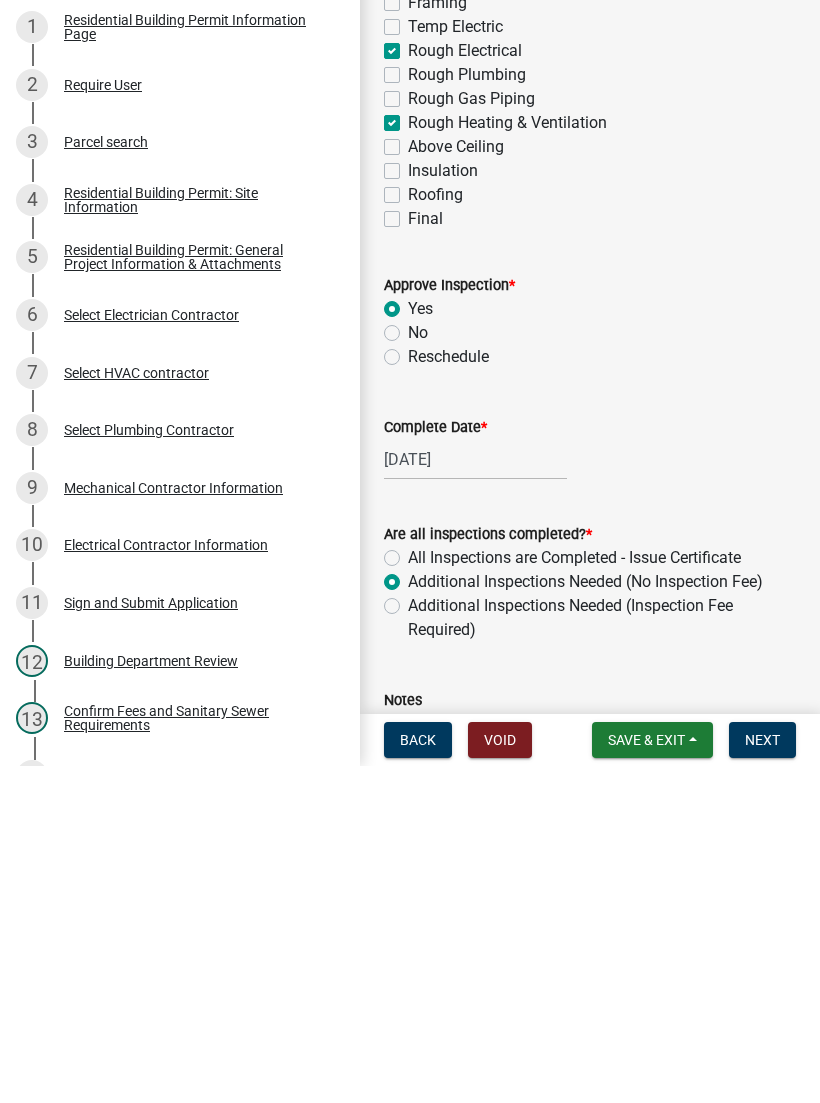 radio on "true" 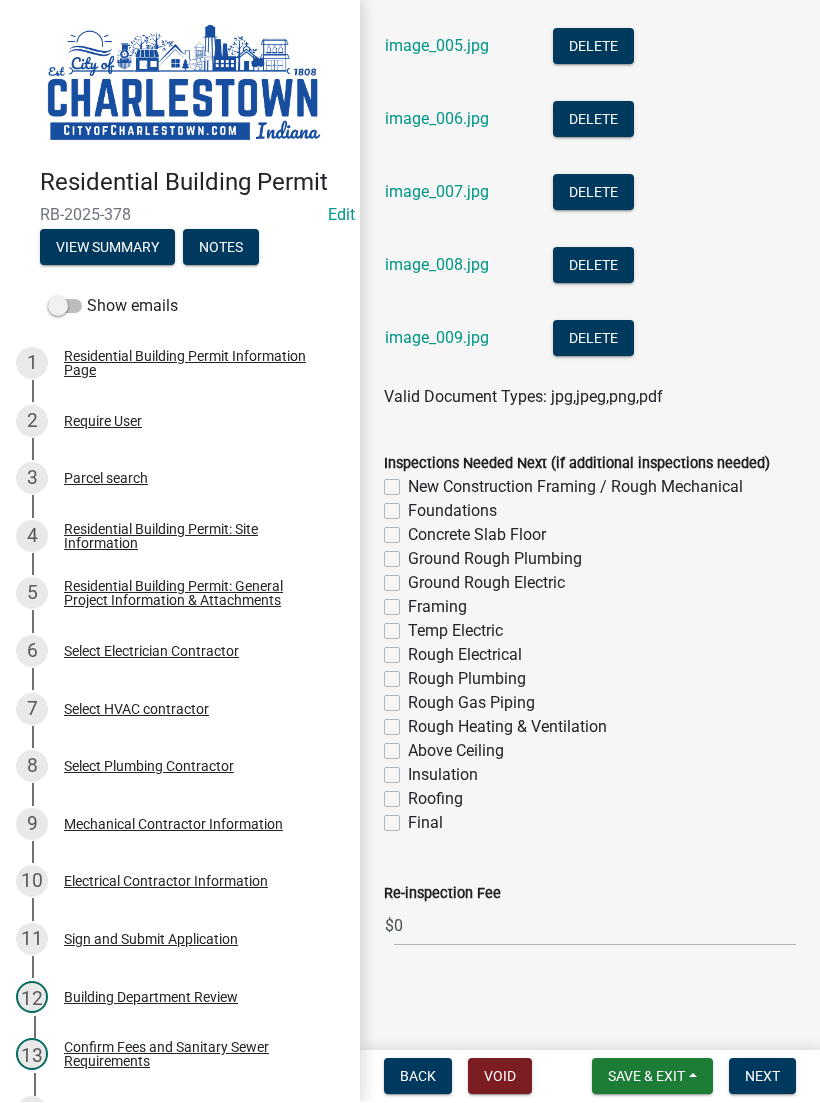 scroll, scrollTop: 1608, scrollLeft: 0, axis: vertical 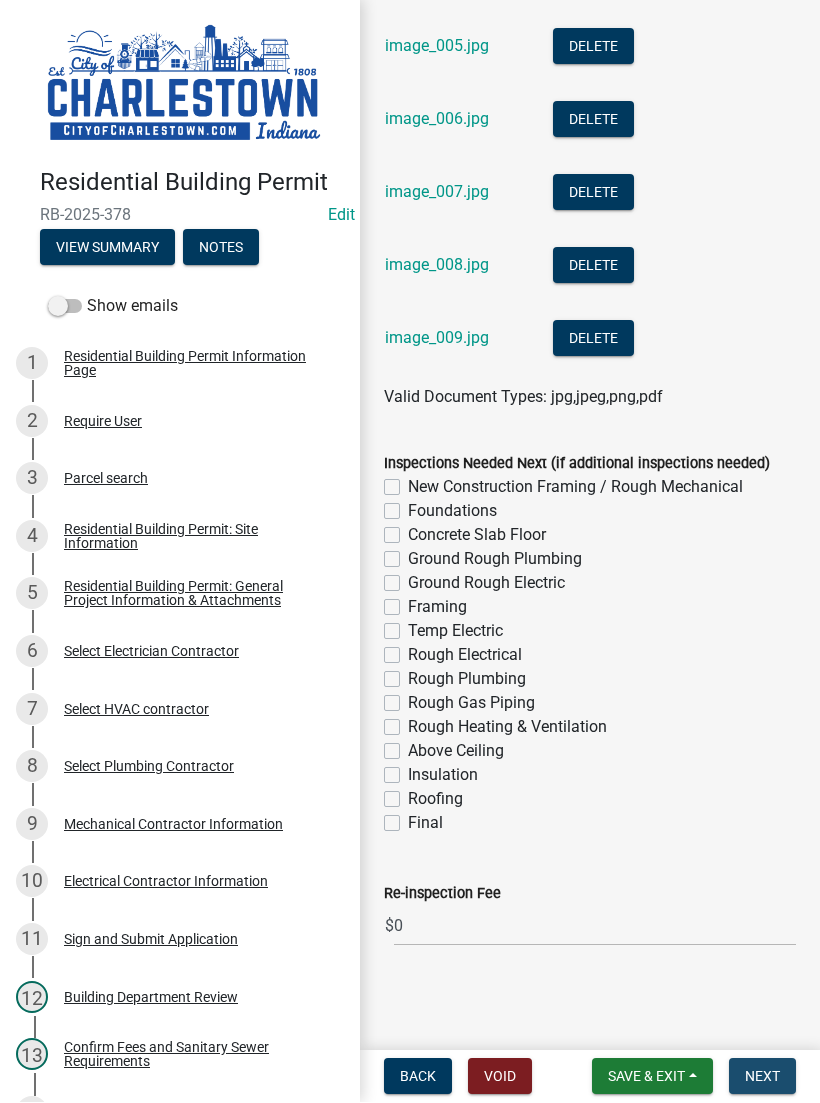 click on "Next" at bounding box center [762, 1077] 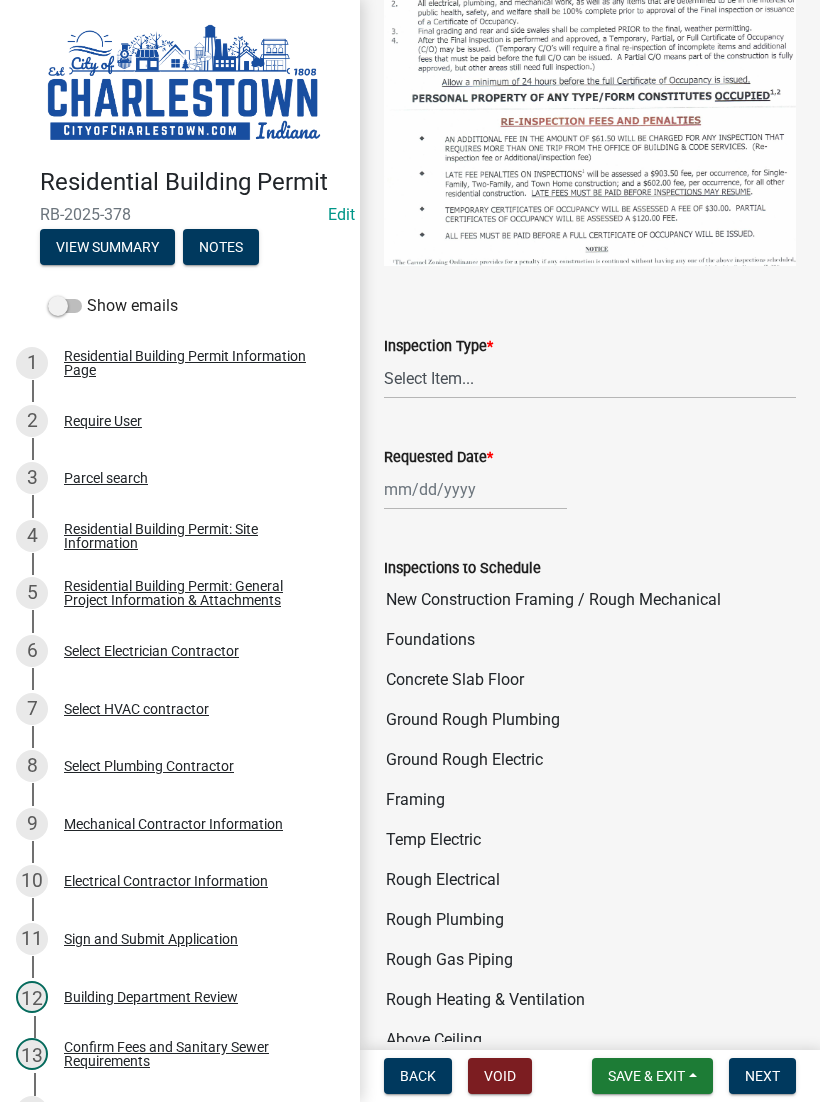 scroll, scrollTop: 869, scrollLeft: 0, axis: vertical 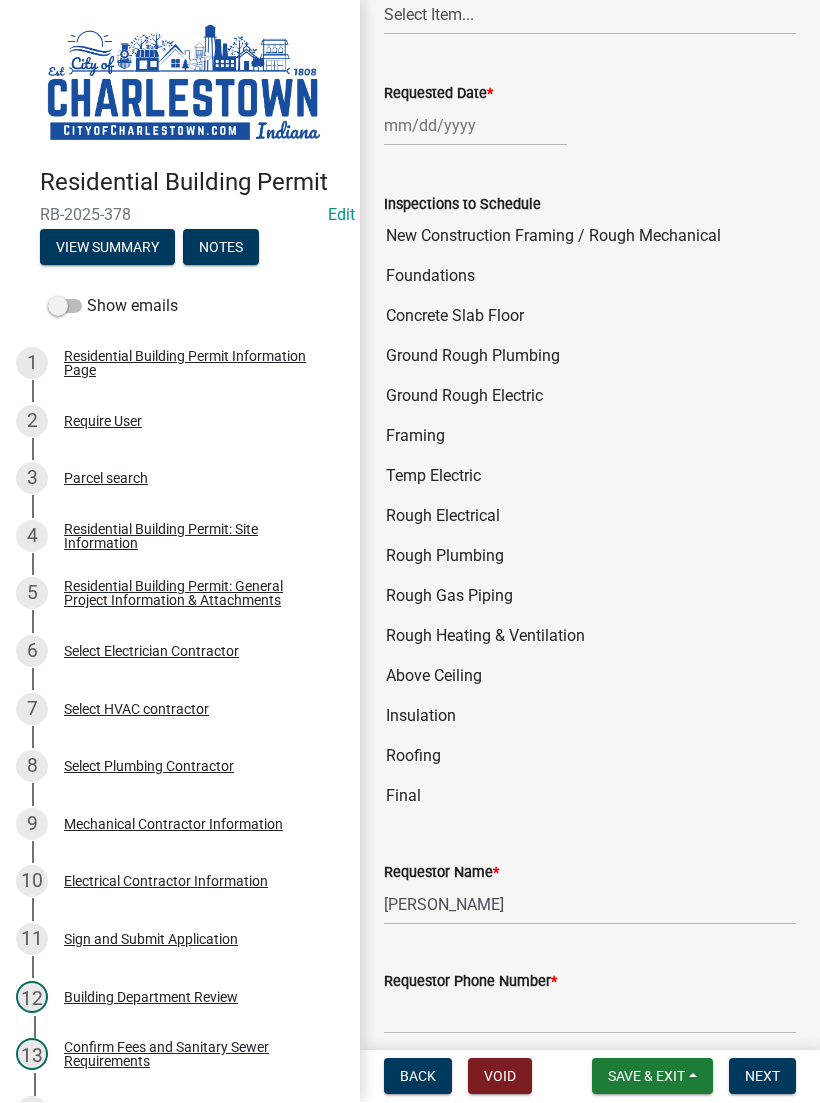 click on "Save & Exit" at bounding box center [646, 1077] 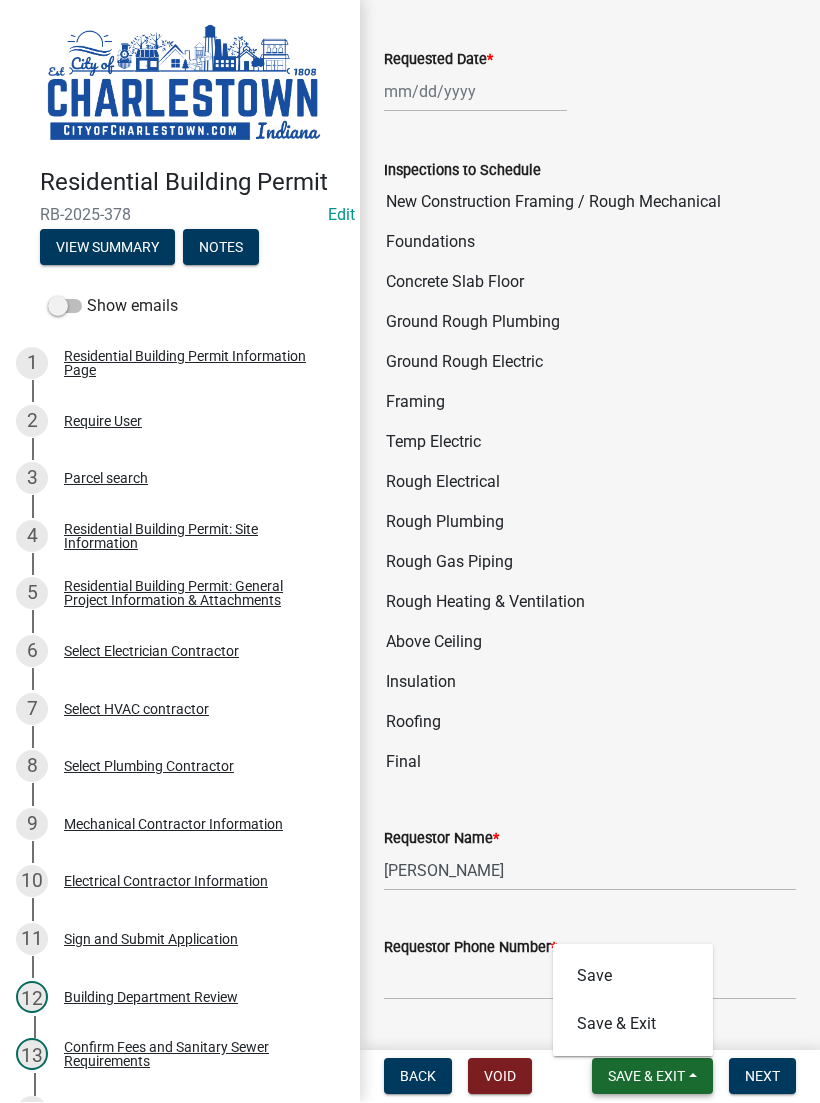 scroll, scrollTop: 1265, scrollLeft: 0, axis: vertical 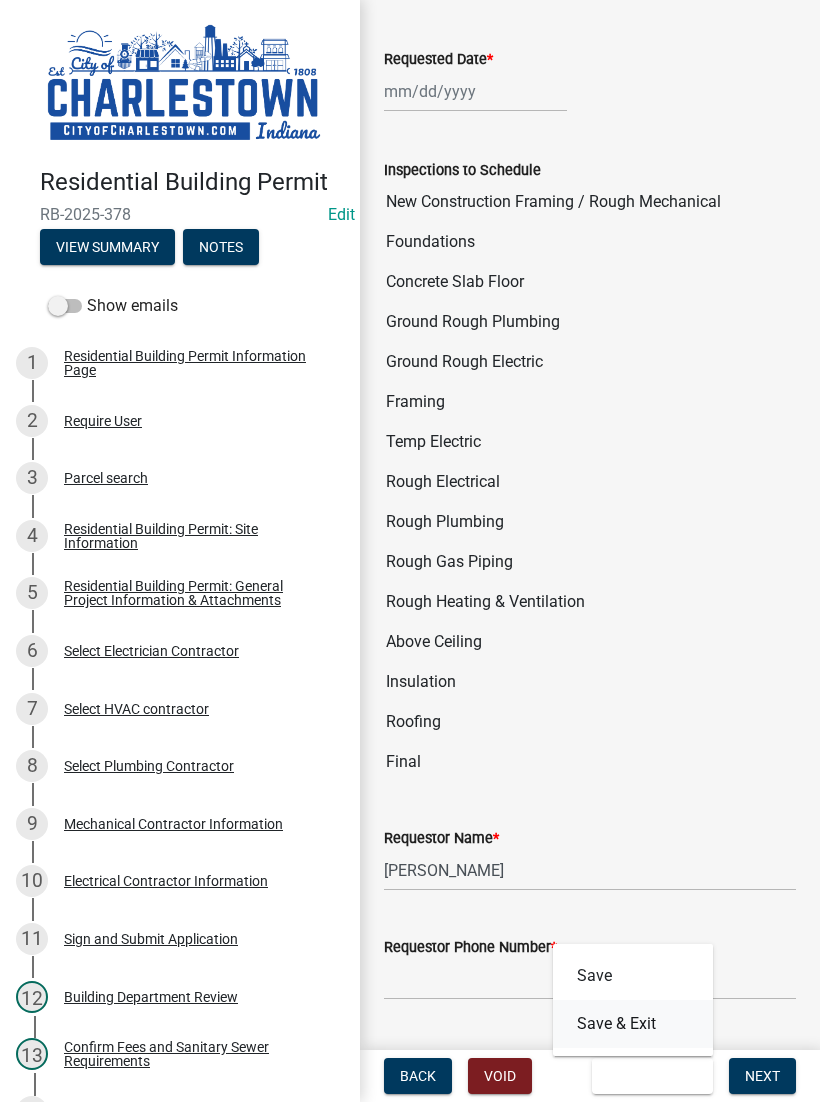 click on "Save & Exit" at bounding box center (633, 1025) 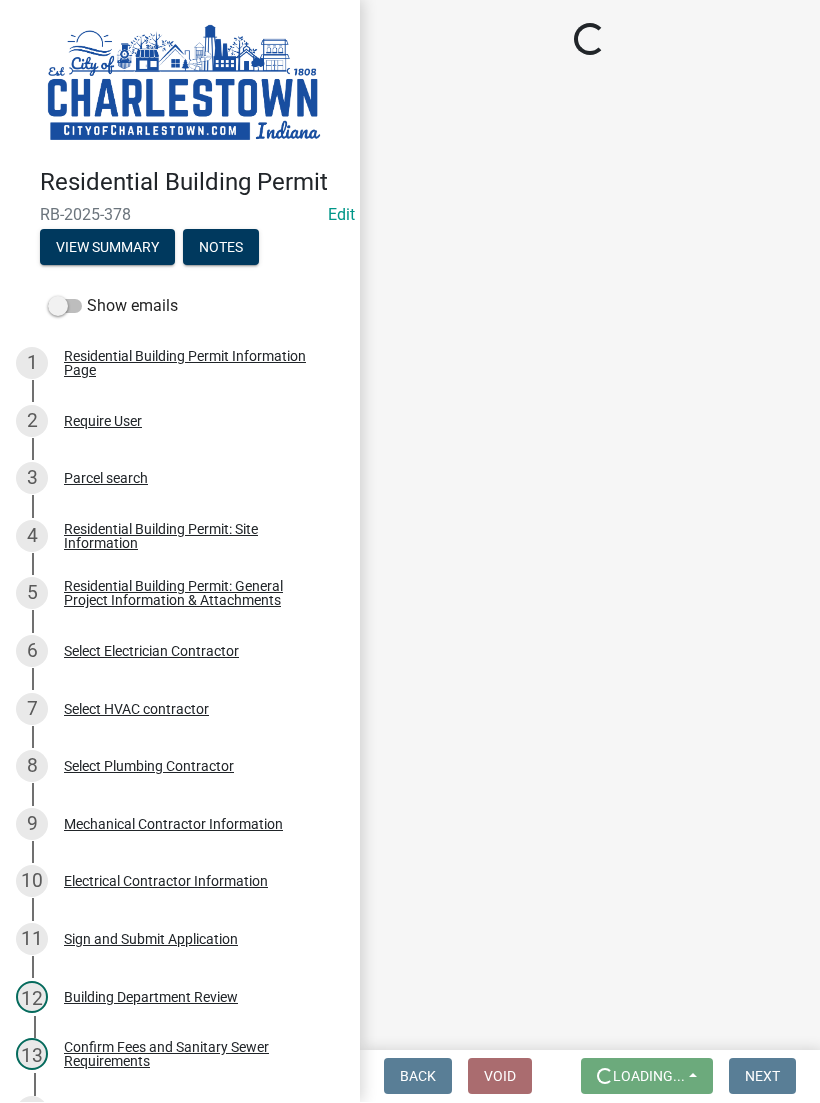 scroll, scrollTop: 0, scrollLeft: 0, axis: both 